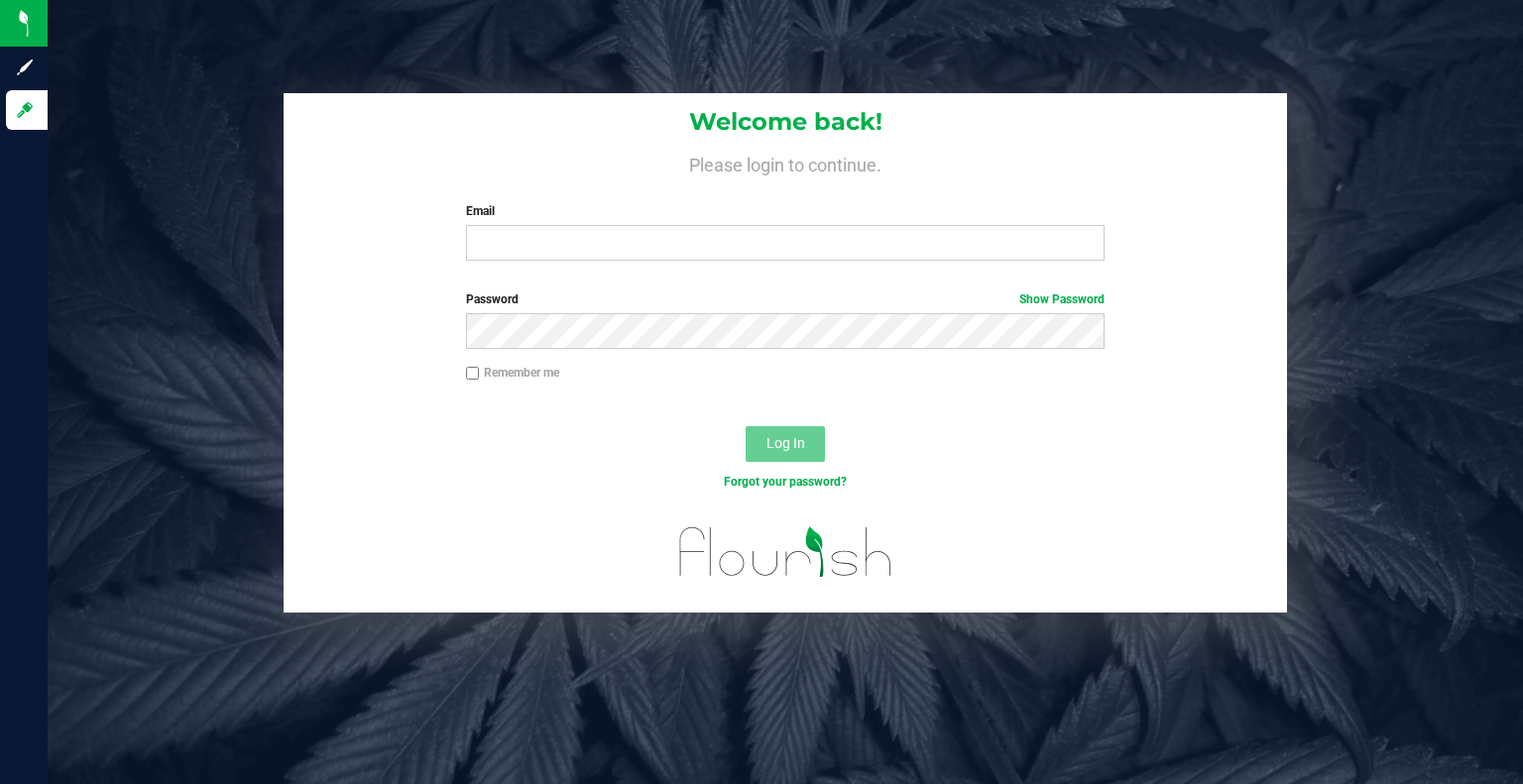 scroll, scrollTop: 0, scrollLeft: 0, axis: both 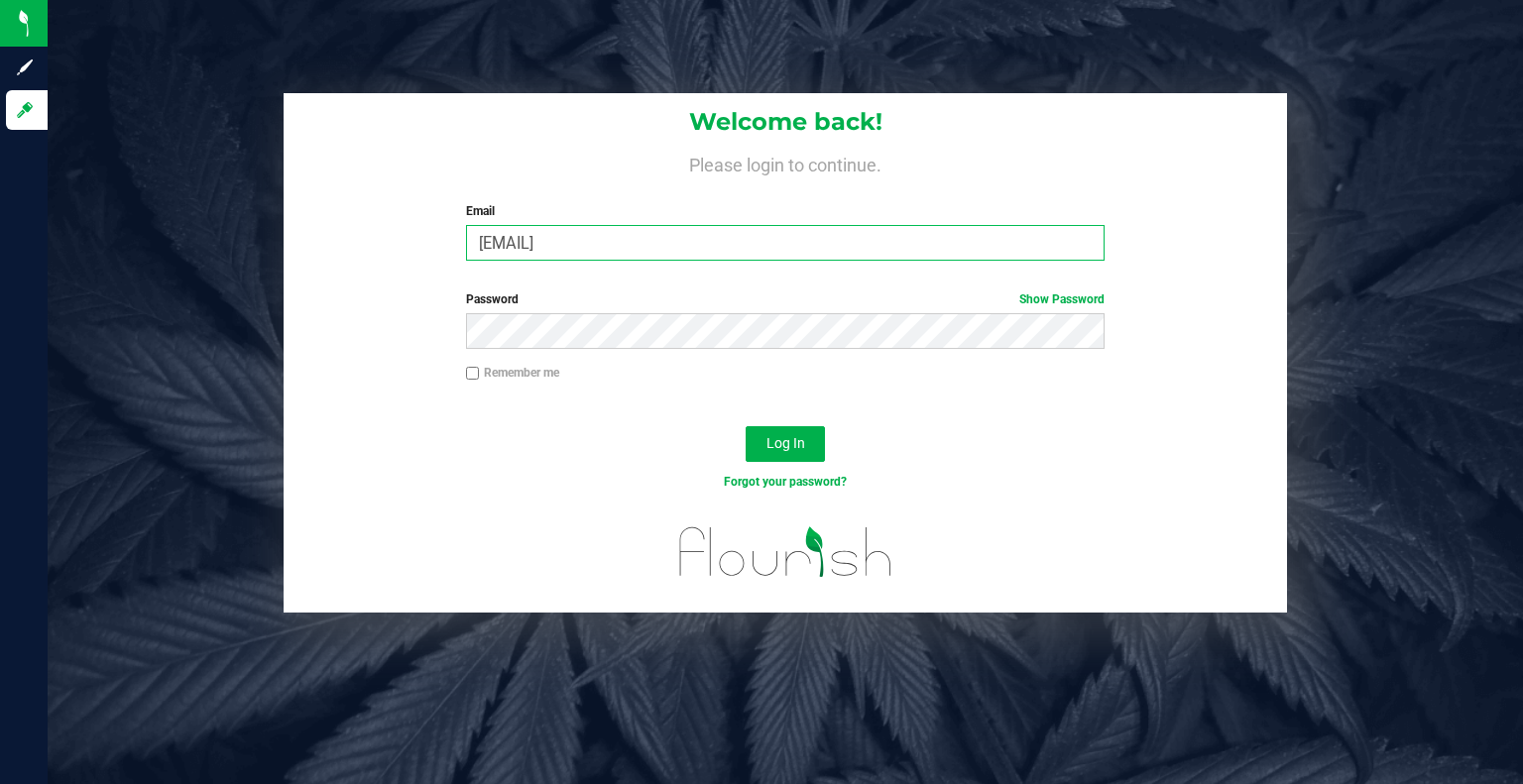 drag, startPoint x: 655, startPoint y: 245, endPoint x: 381, endPoint y: 194, distance: 278.70594 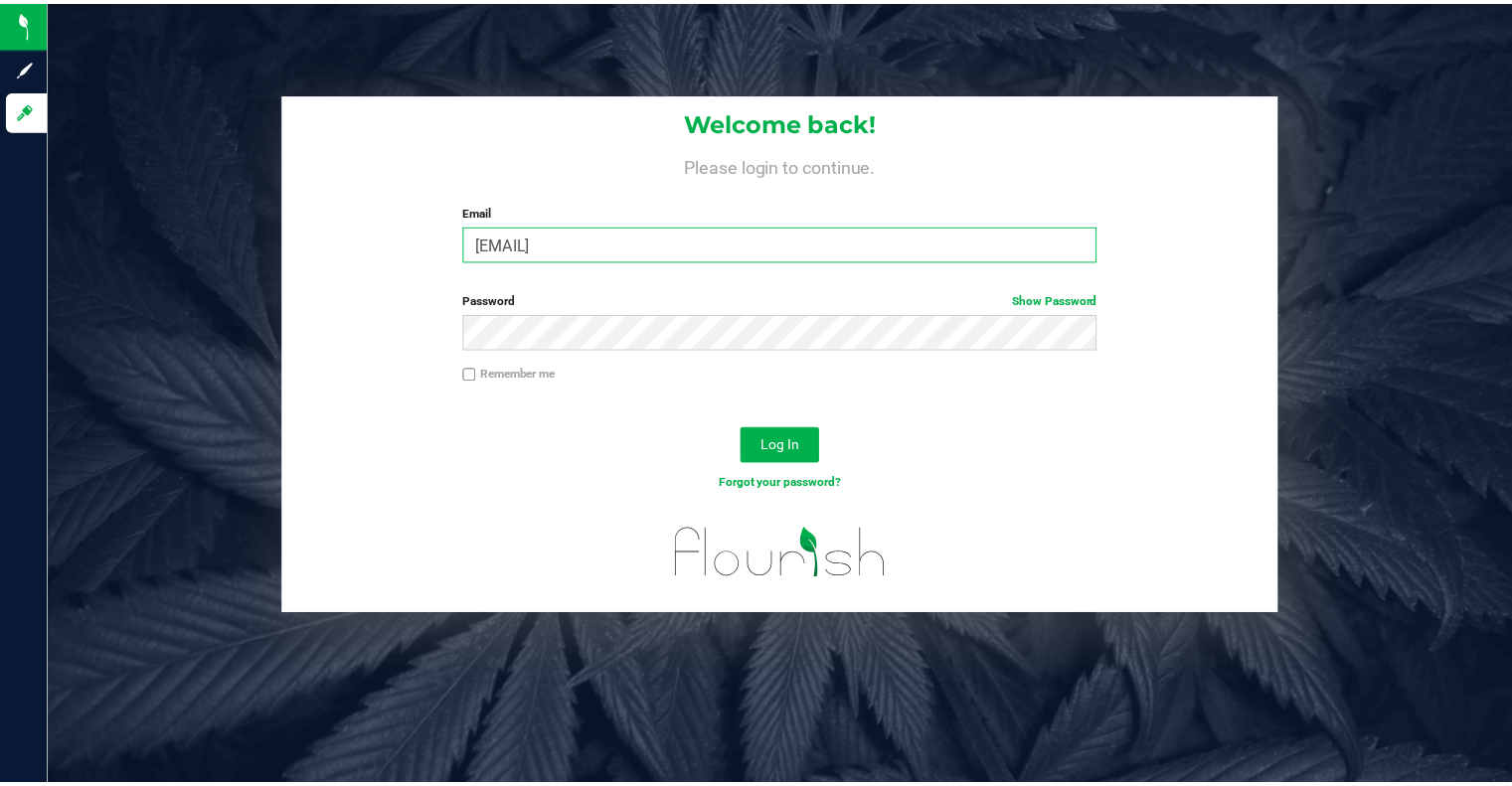 scroll, scrollTop: 0, scrollLeft: 0, axis: both 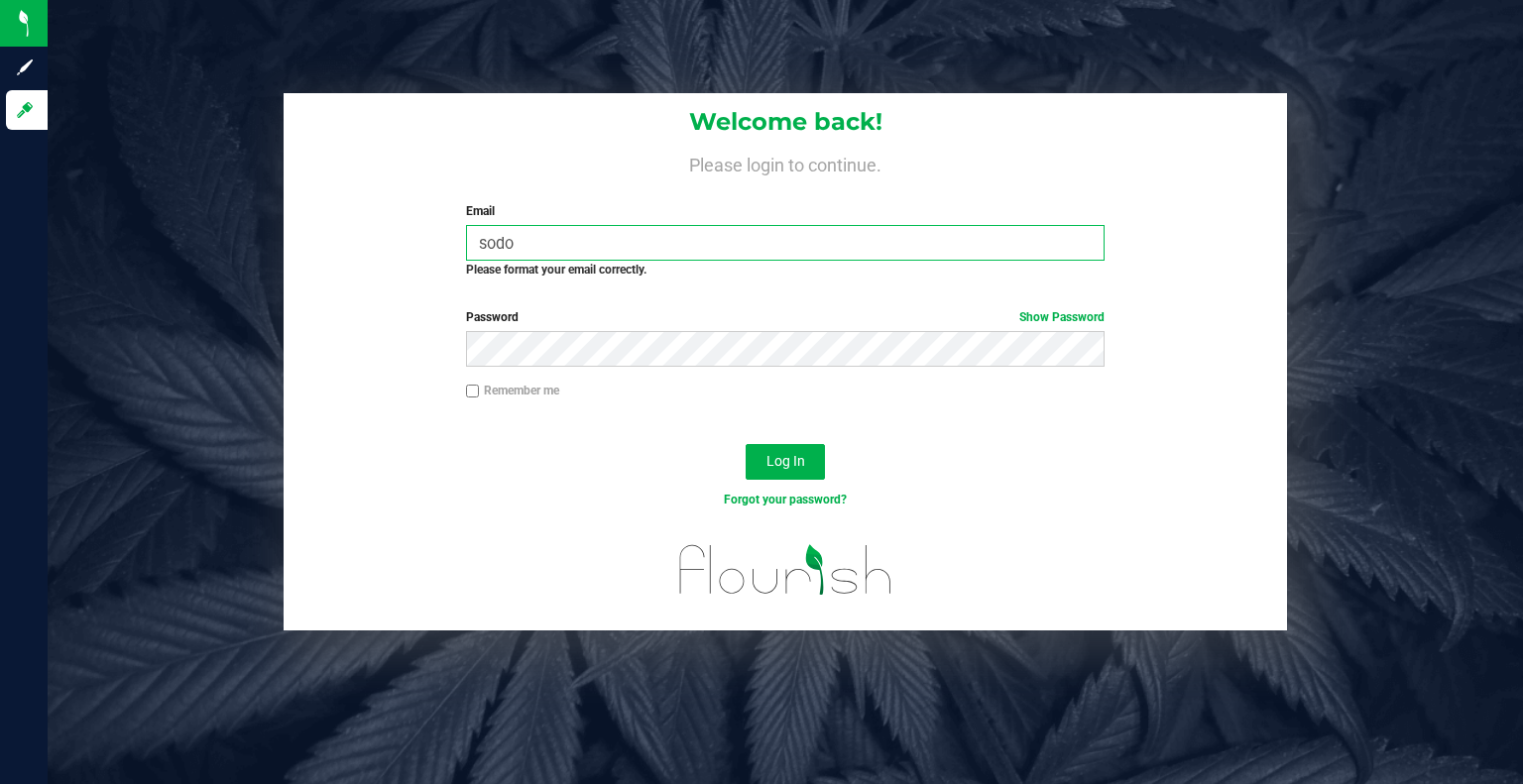 type on "sodonnell@botanicalsciences.com" 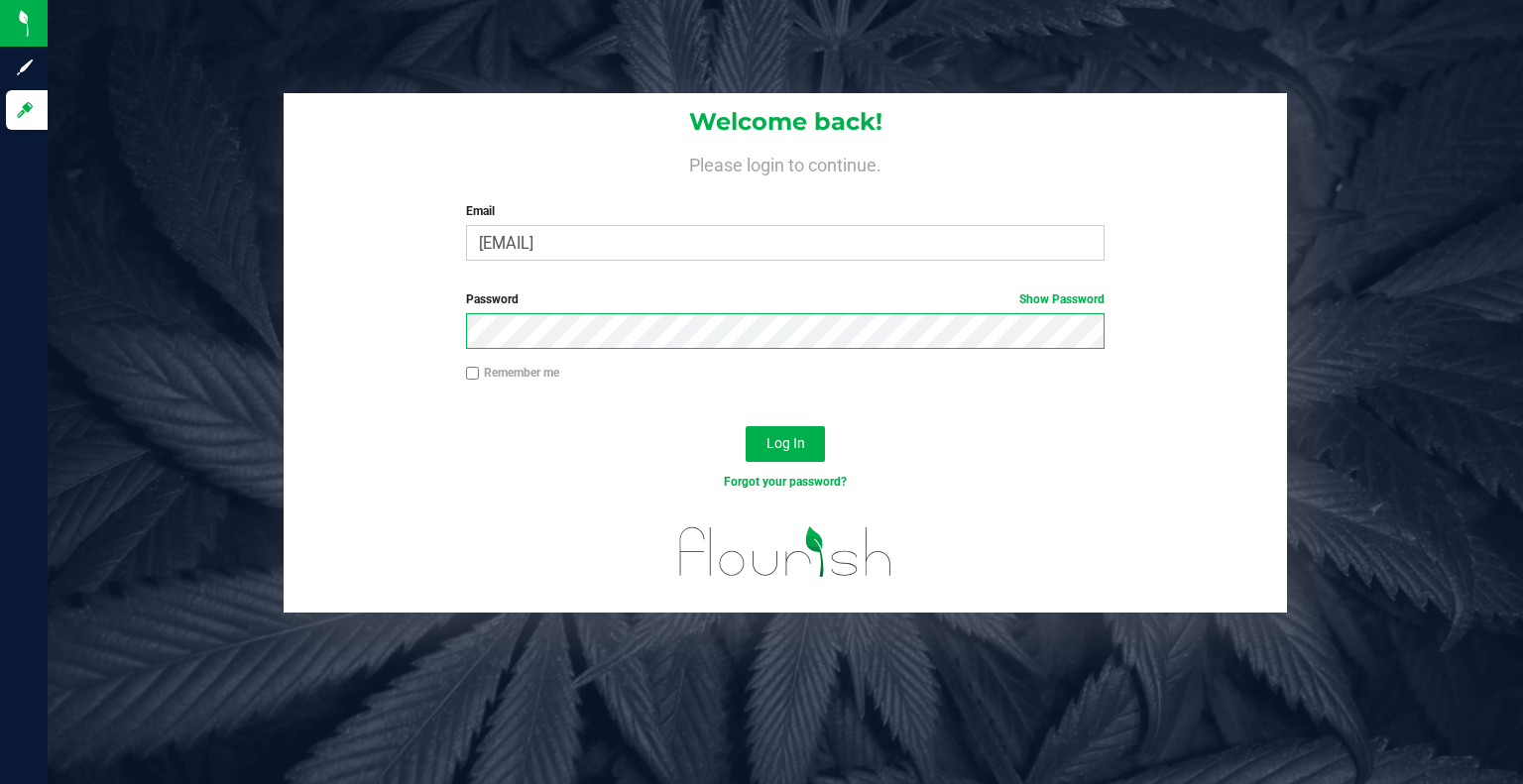 click on "Password
Show Password" at bounding box center (785, 327) 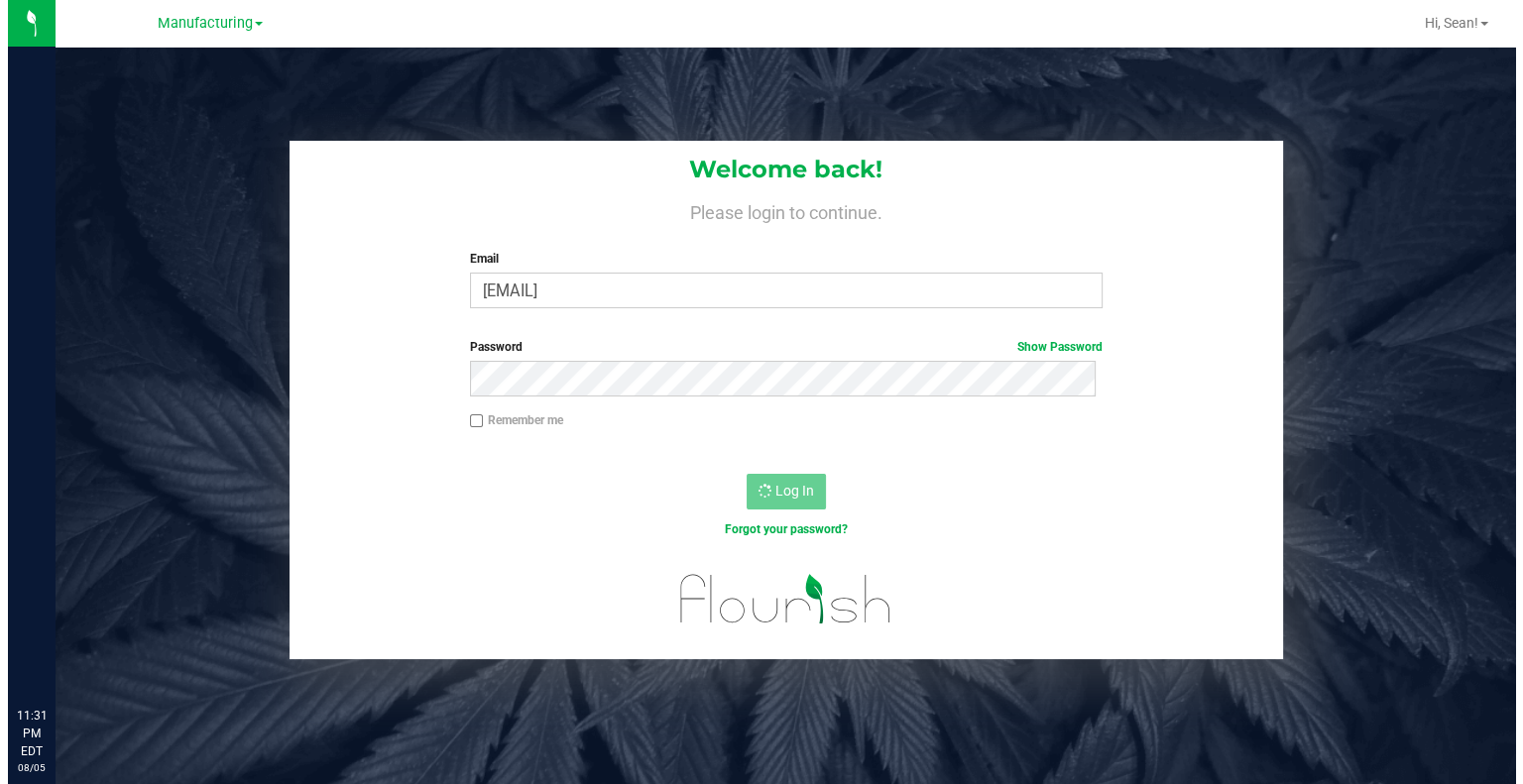 scroll, scrollTop: 0, scrollLeft: 0, axis: both 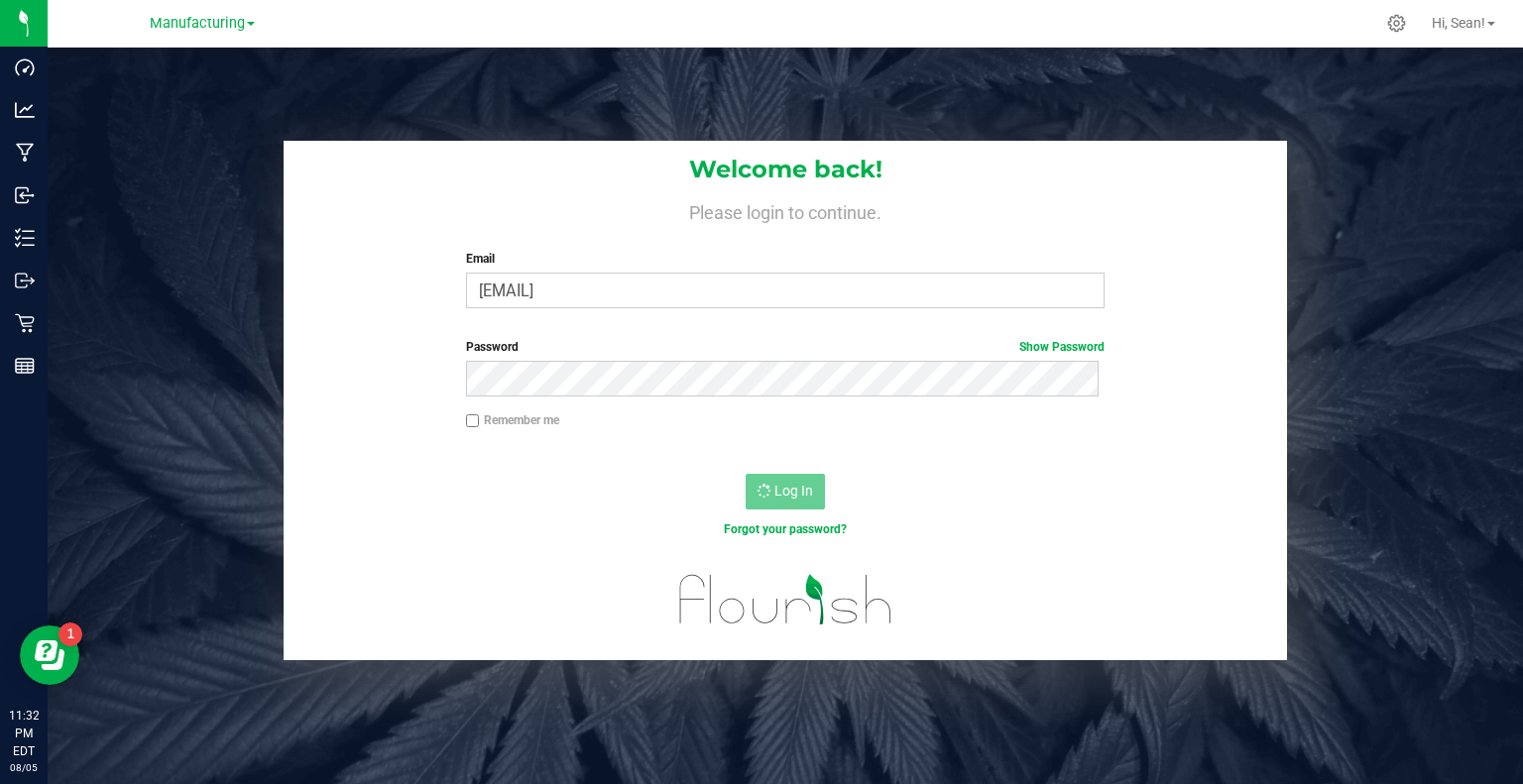 click at bounding box center [0, 784] 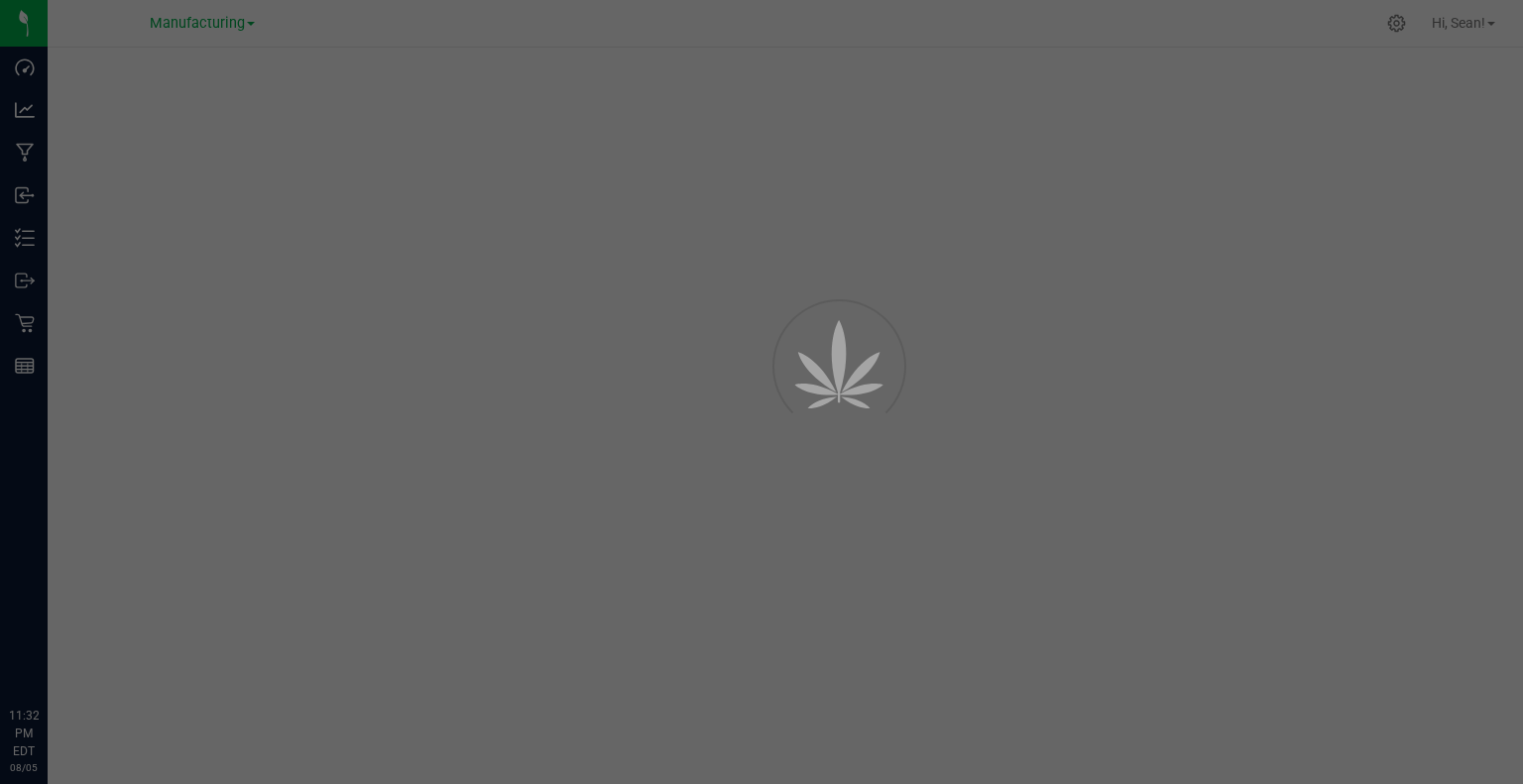 scroll, scrollTop: 0, scrollLeft: 0, axis: both 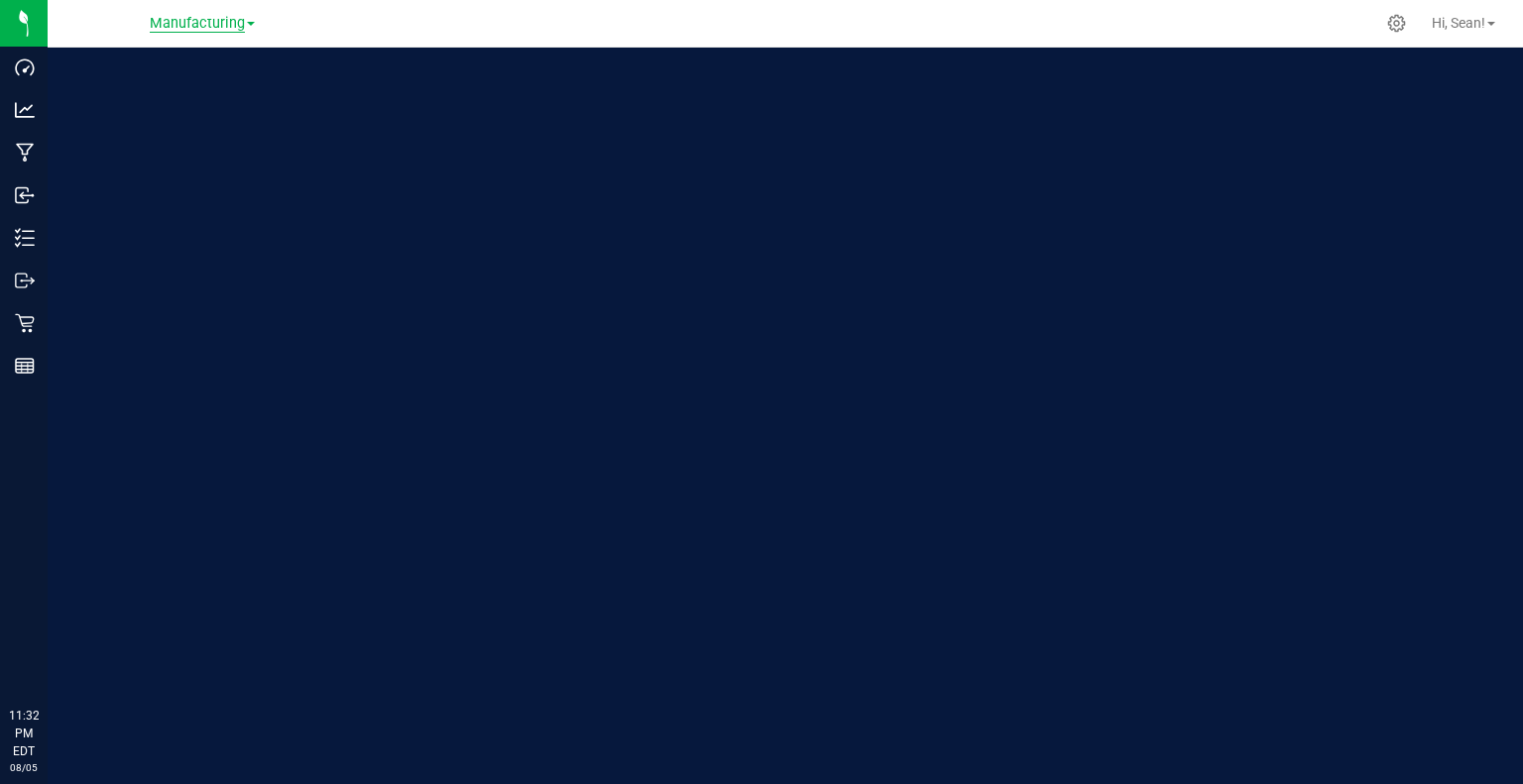 click on "Manufacturing" at bounding box center [197, 24] 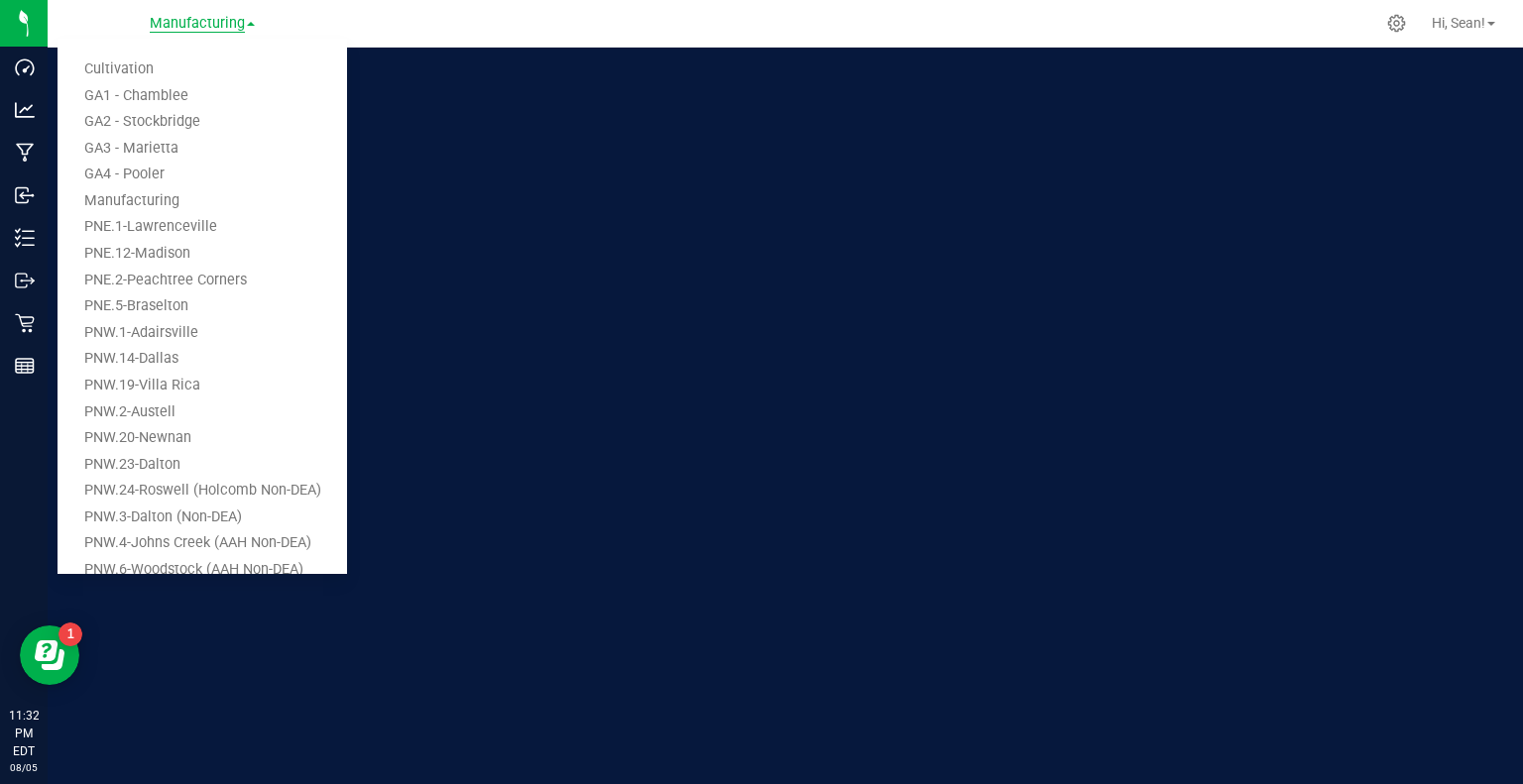 scroll, scrollTop: 0, scrollLeft: 0, axis: both 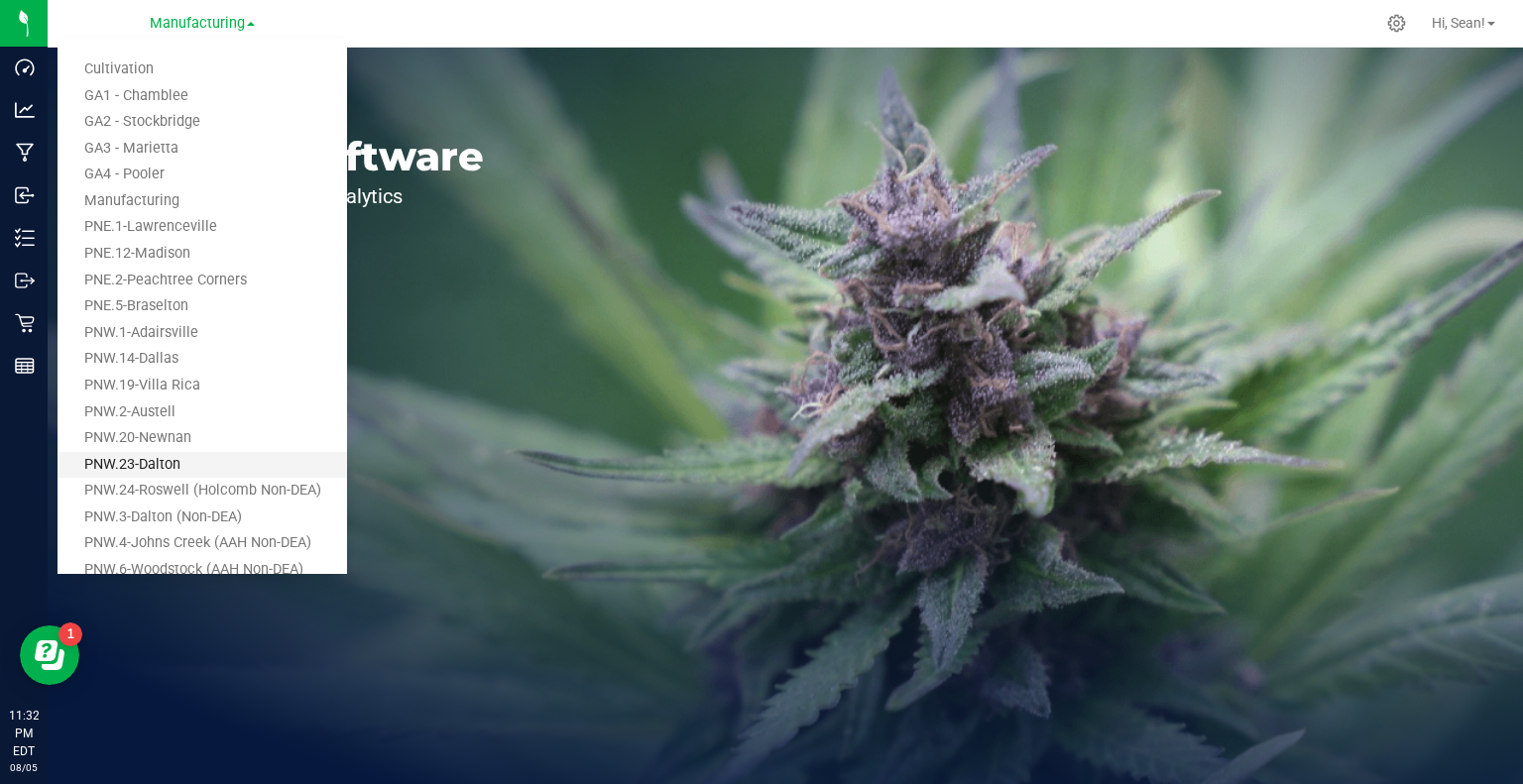 click on "PNW.23-Dalton" at bounding box center (202, 465) 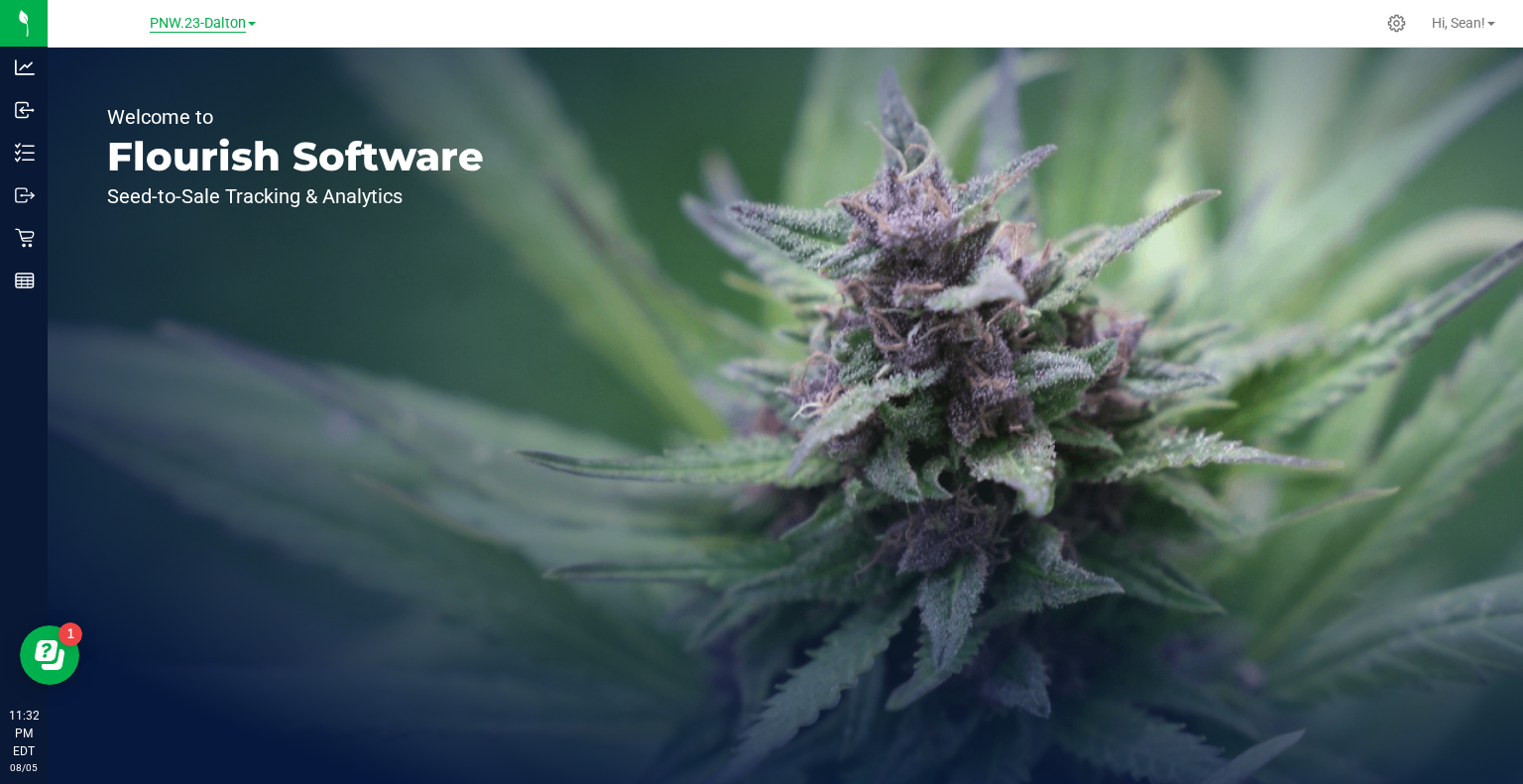 click on "PNW.23-Dalton" at bounding box center (197, 24) 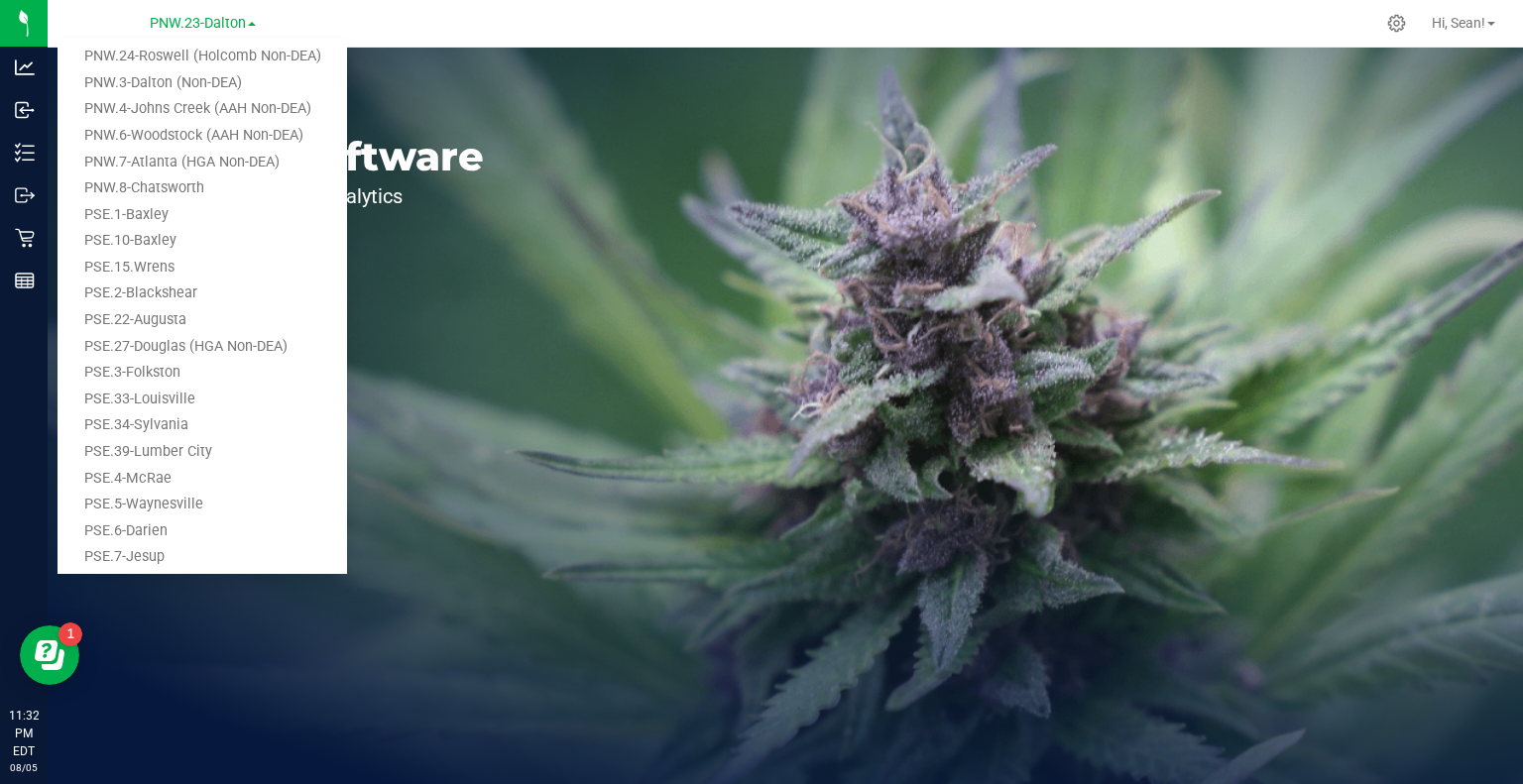 scroll, scrollTop: 416, scrollLeft: 0, axis: vertical 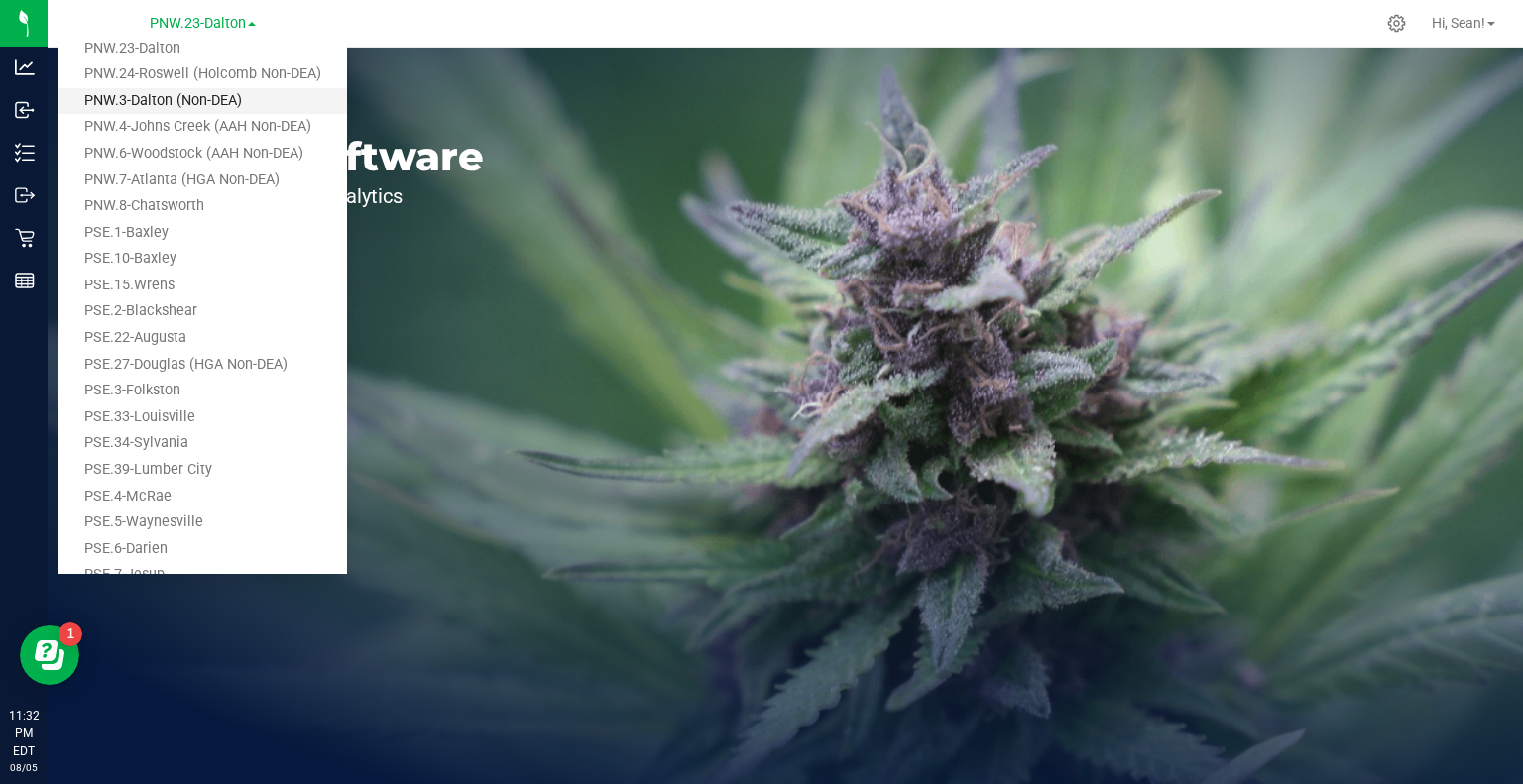 click on "PNW.3-Dalton (Non-DEA)" at bounding box center [202, 101] 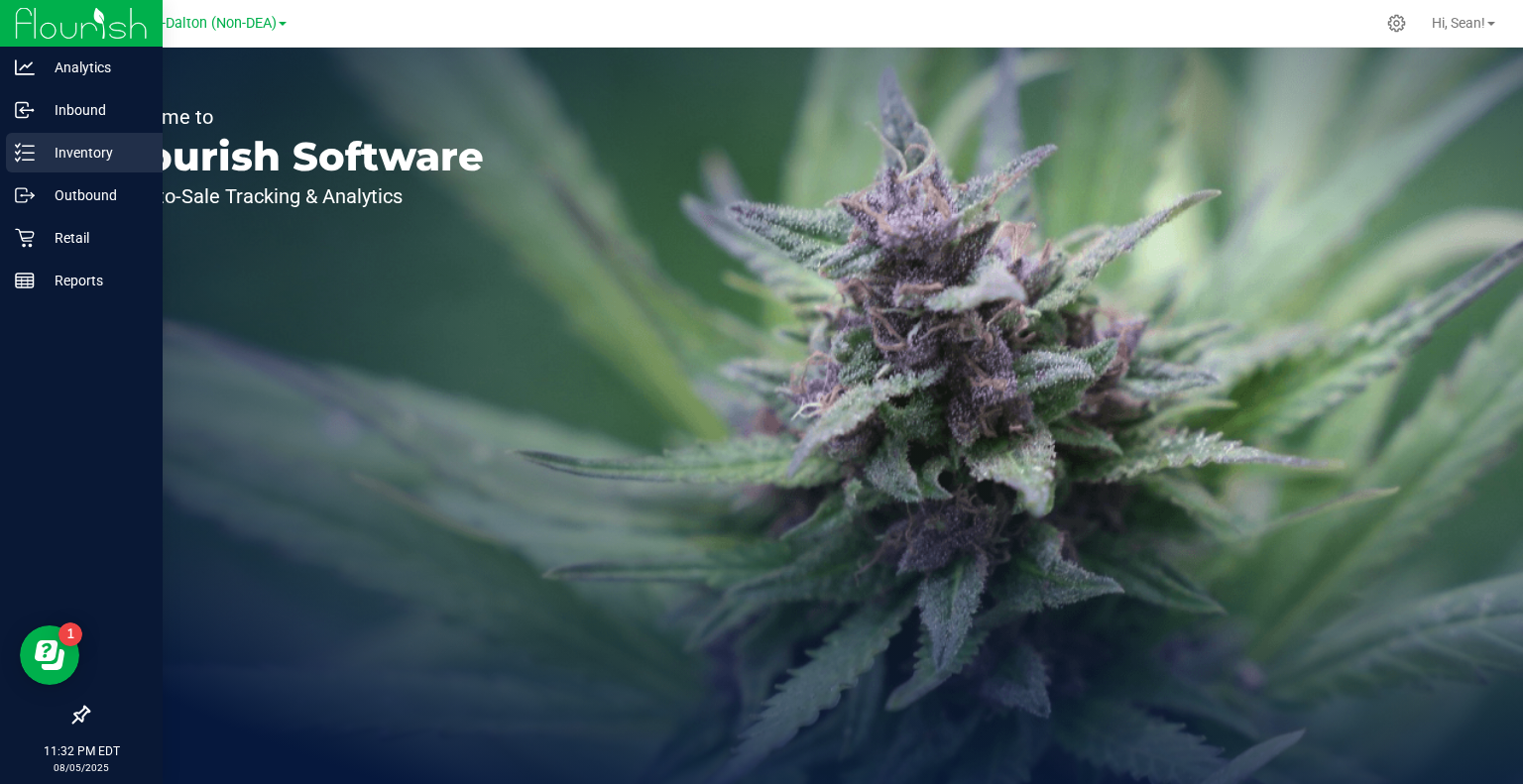 click on "Inventory" at bounding box center (94, 153) 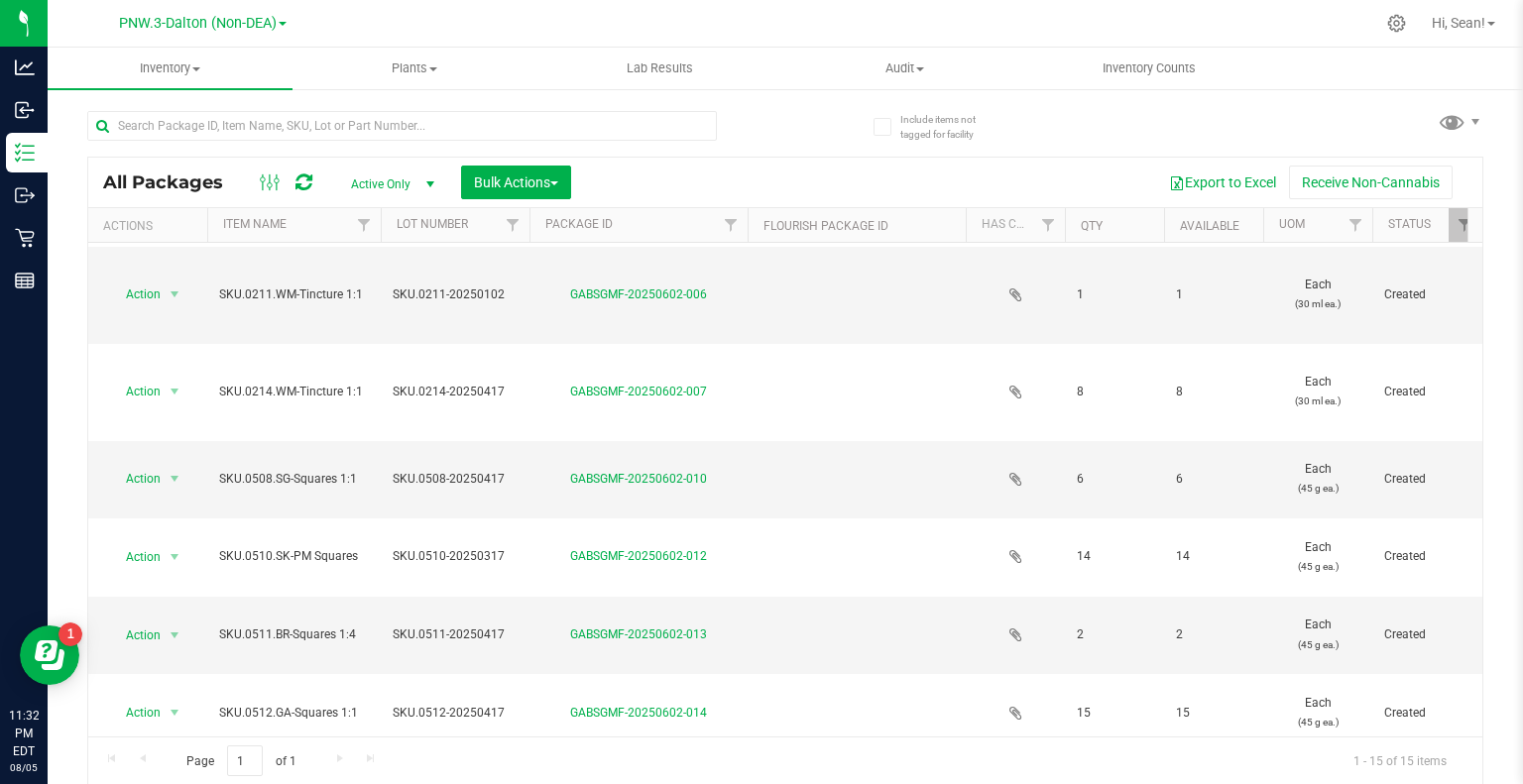 scroll, scrollTop: 766, scrollLeft: 0, axis: vertical 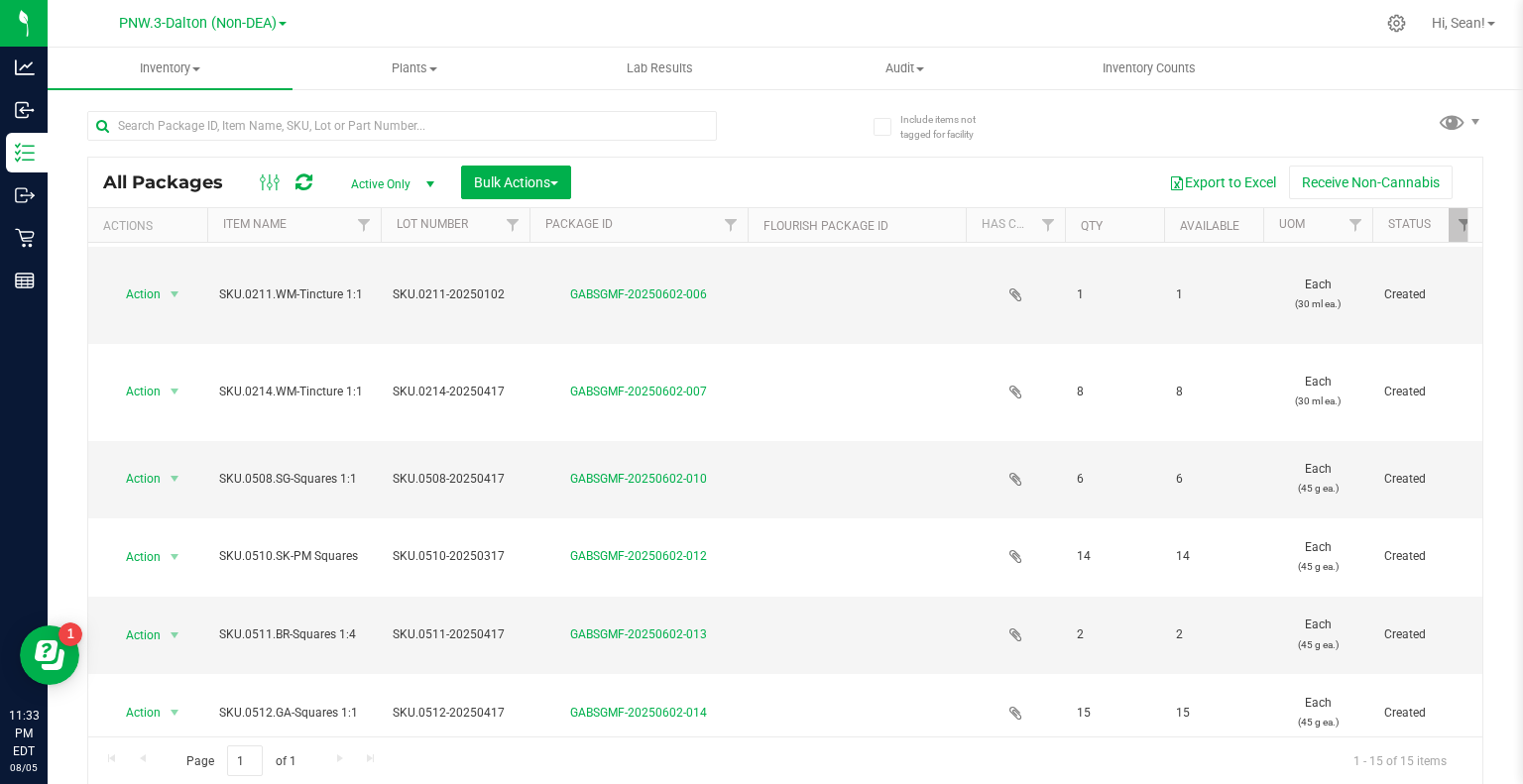 click on "Active Only" at bounding box center (389, 184) 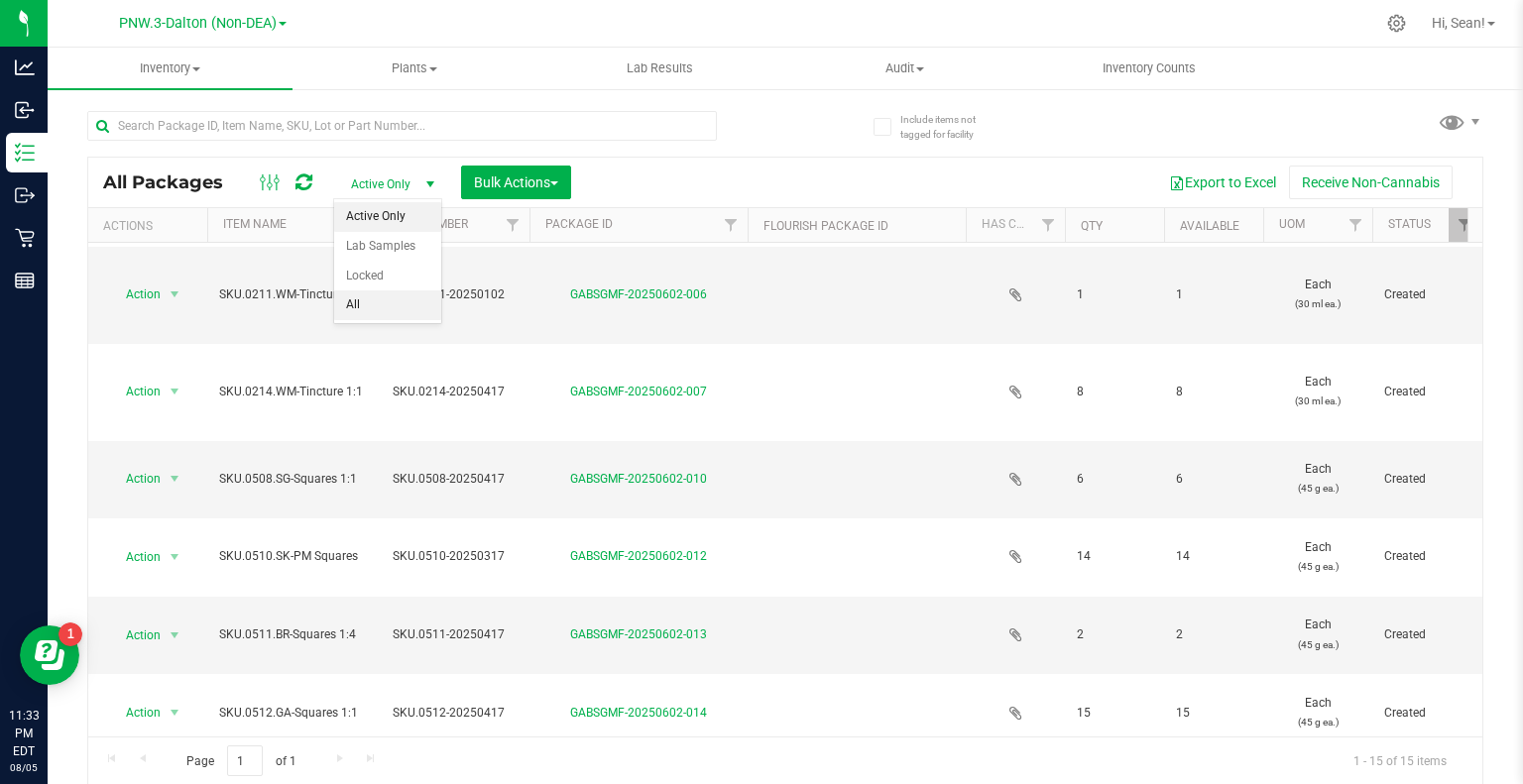 click on "All" at bounding box center [388, 305] 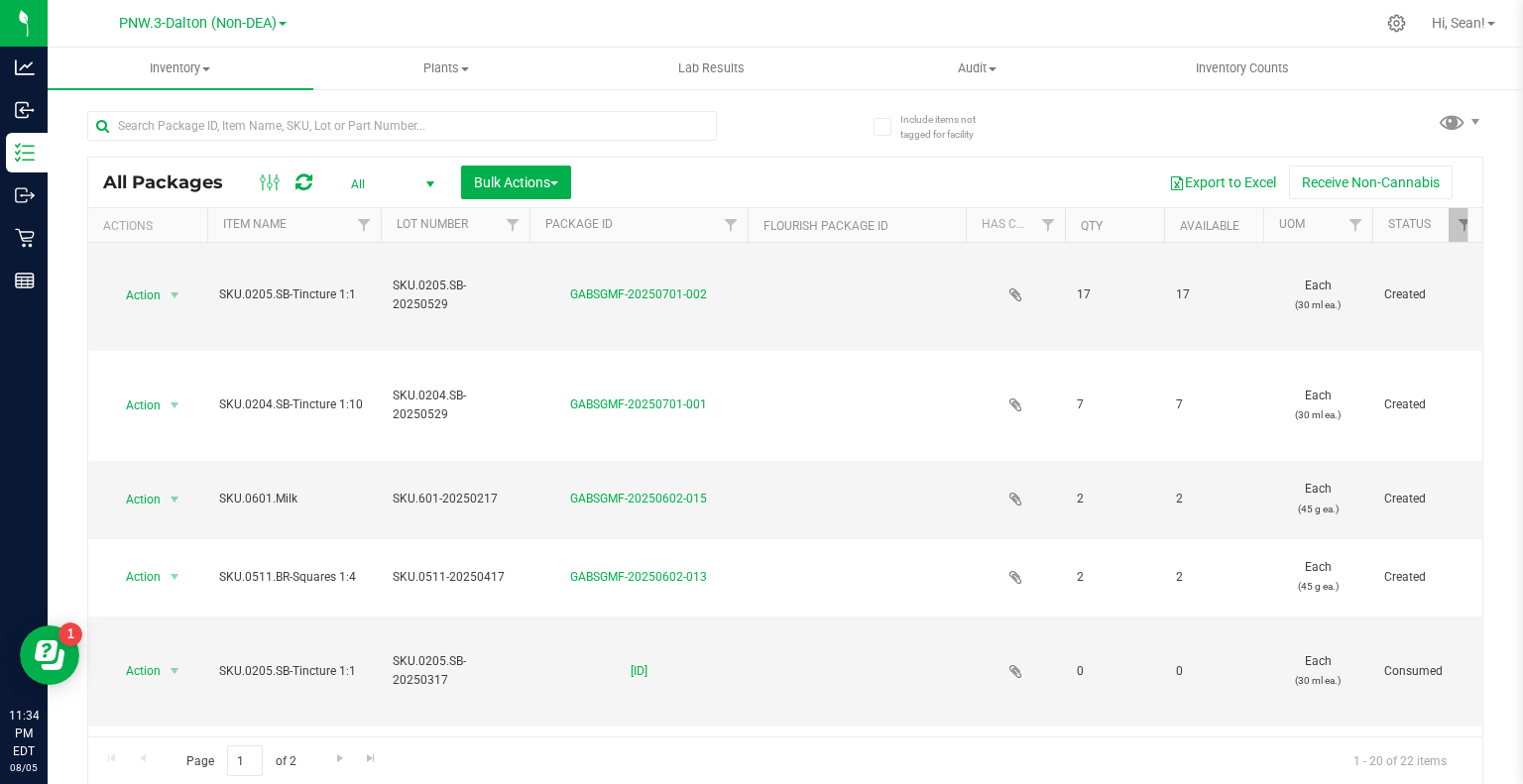 scroll, scrollTop: 595, scrollLeft: 0, axis: vertical 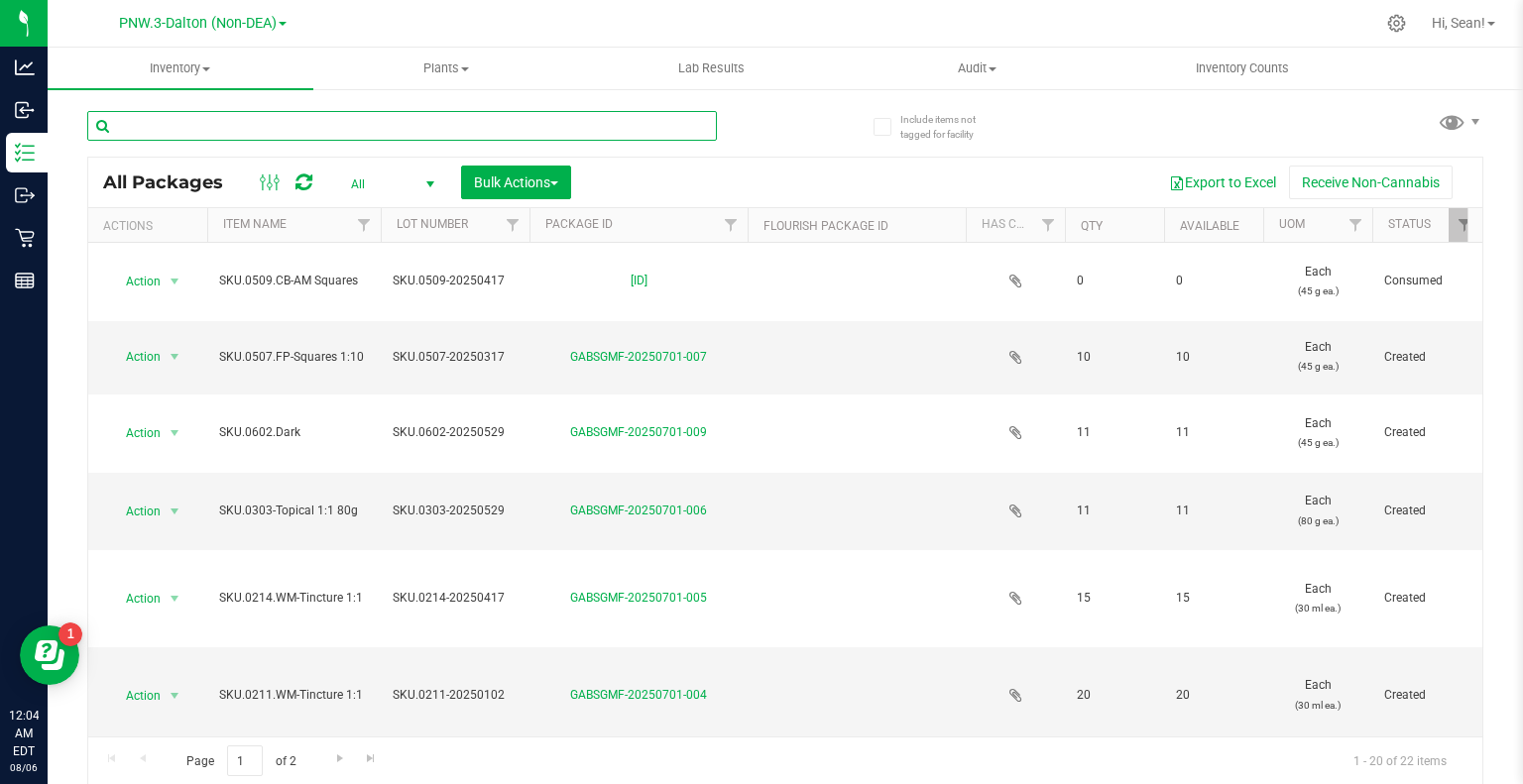 click at bounding box center (402, 126) 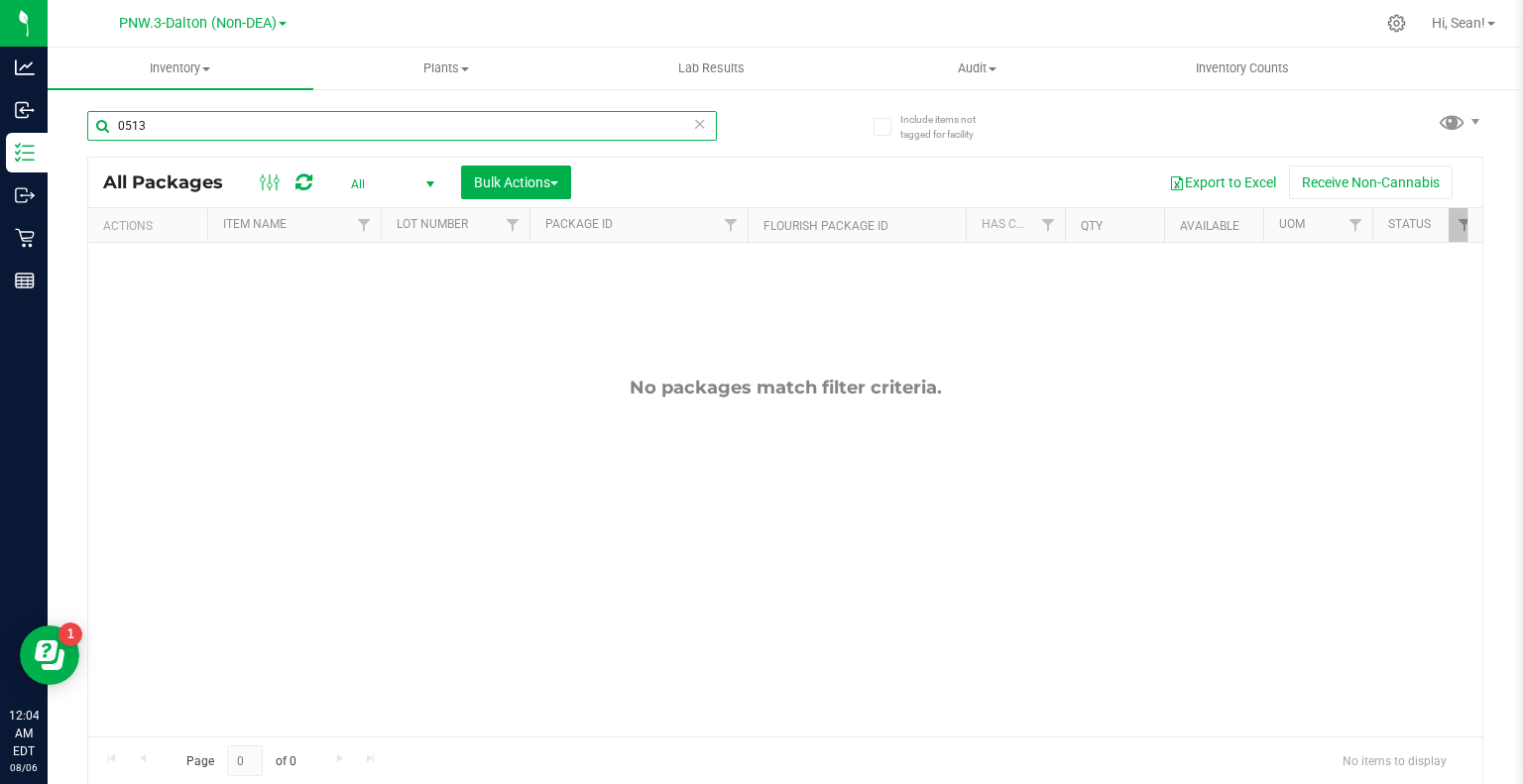 drag, startPoint x: 167, startPoint y: 130, endPoint x: 115, endPoint y: 122, distance: 52.611786 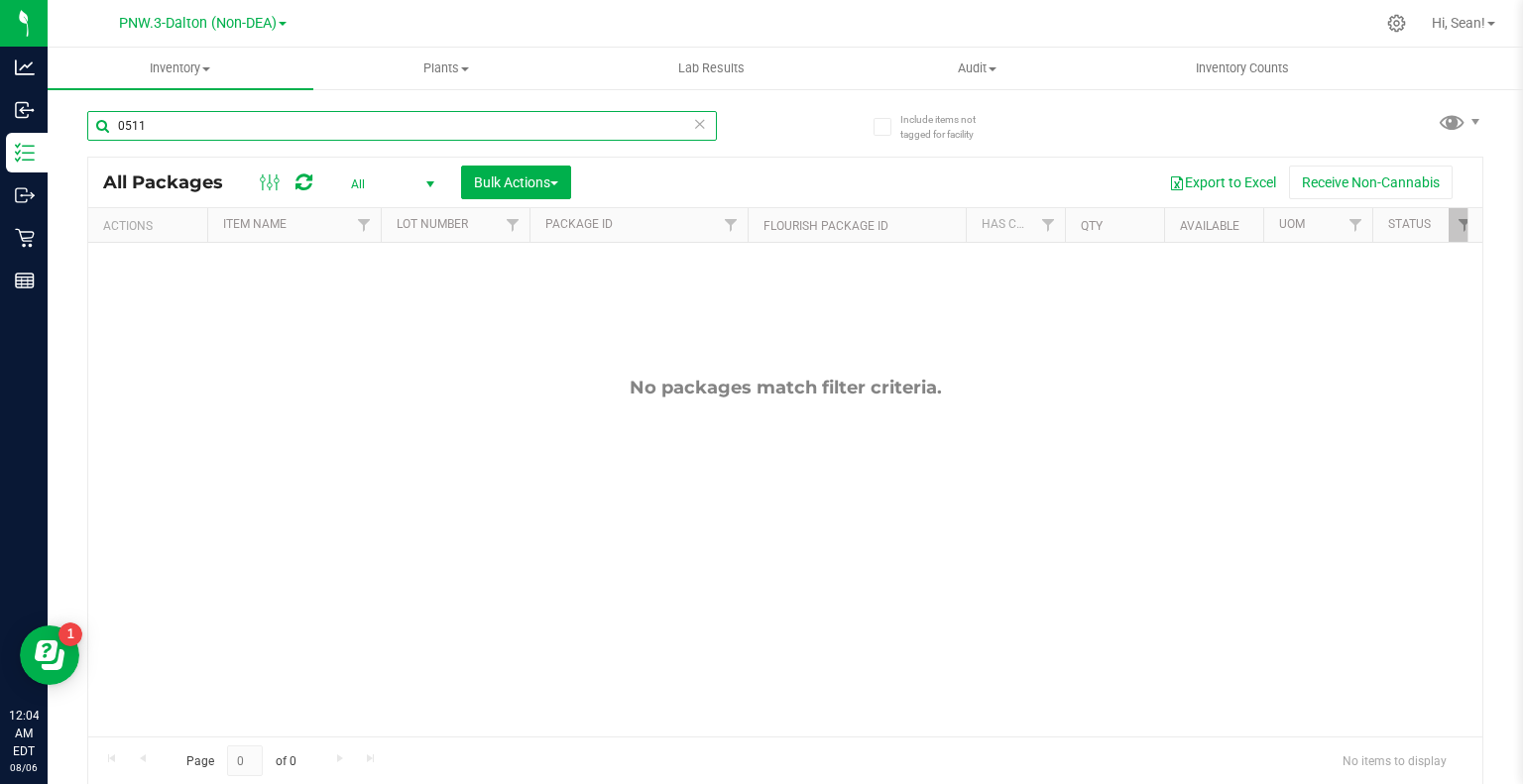 type on "0511" 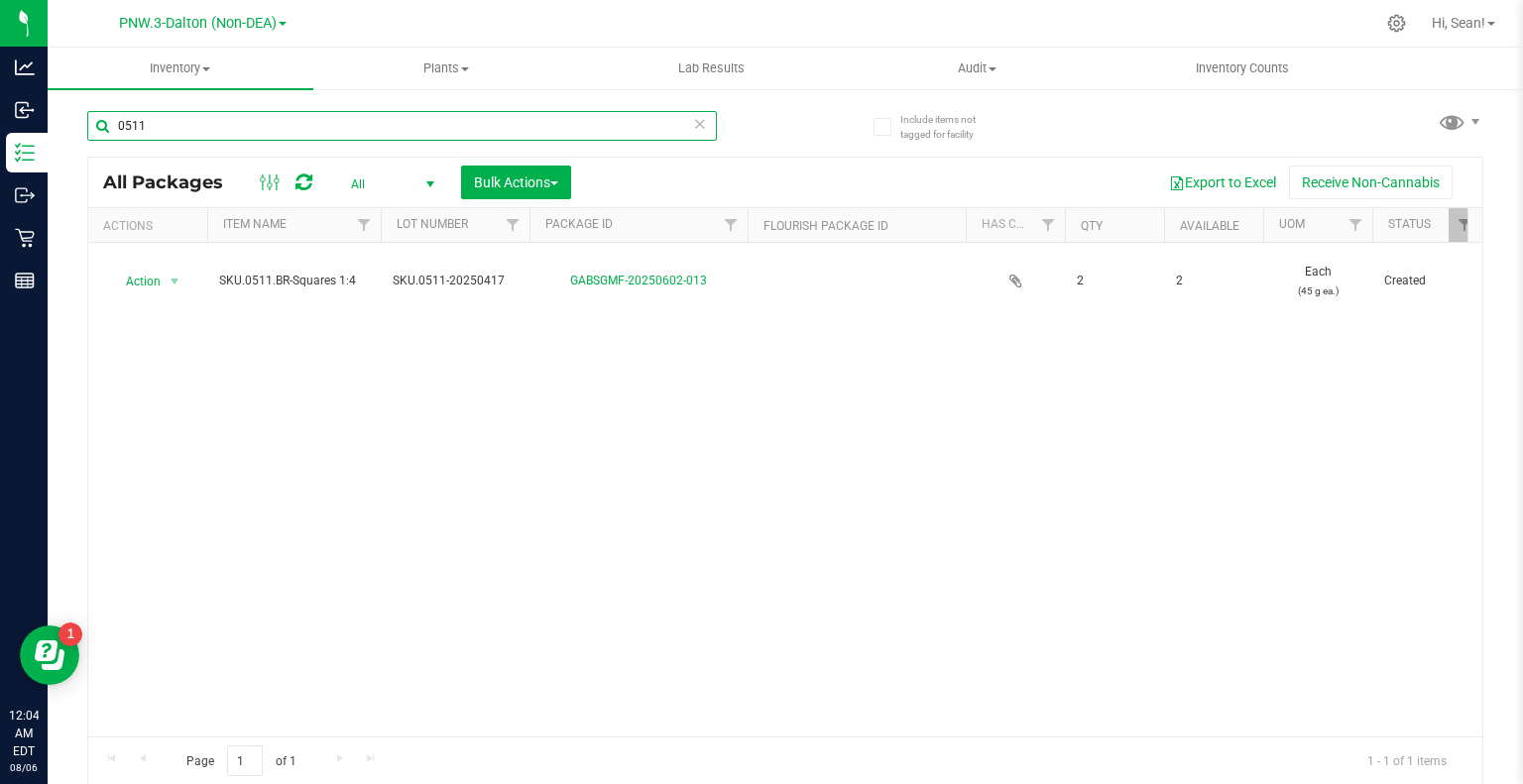 drag, startPoint x: 145, startPoint y: 130, endPoint x: 91, endPoint y: 120, distance: 54.91812 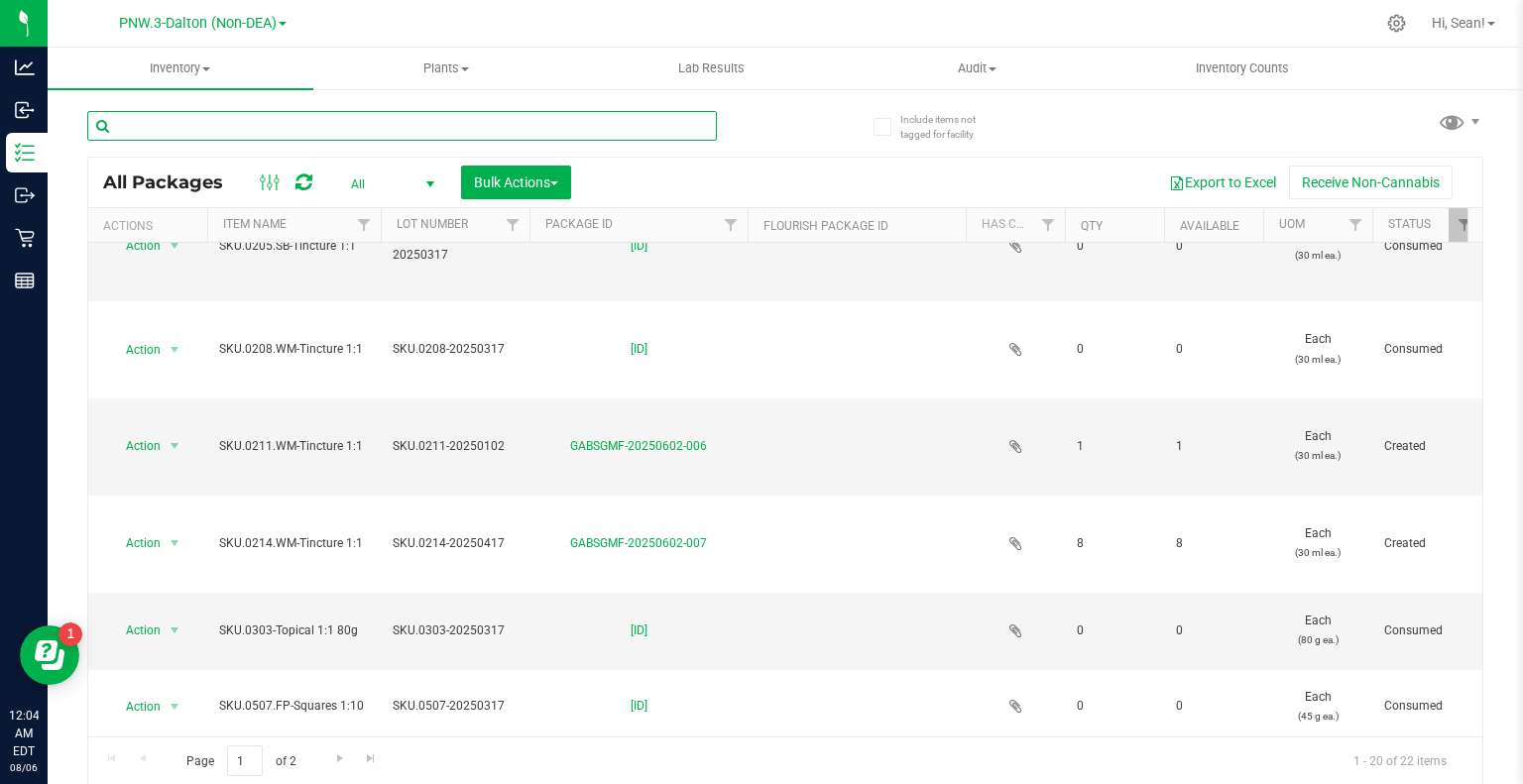 scroll, scrollTop: 1029, scrollLeft: 0, axis: vertical 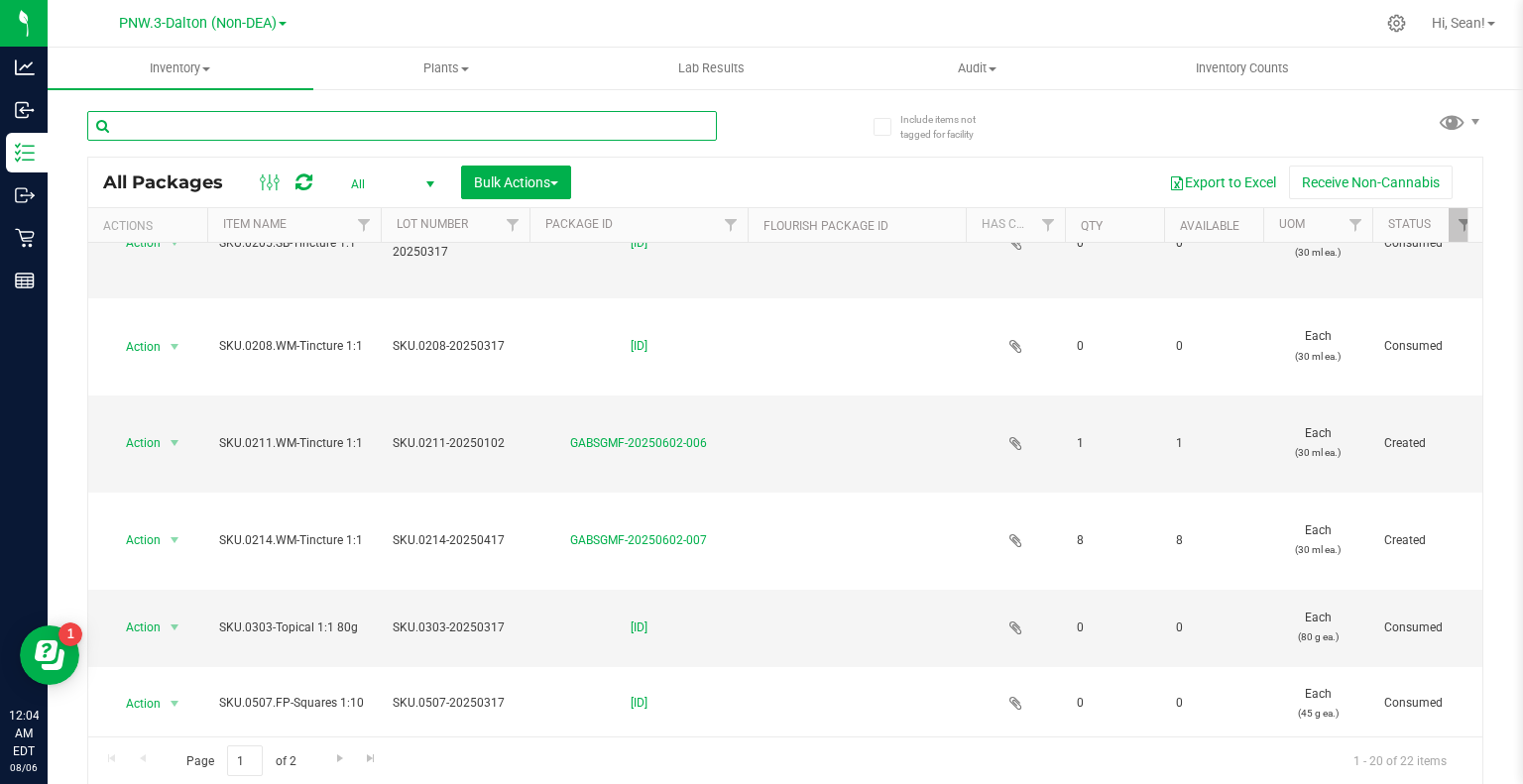 click at bounding box center [402, 126] 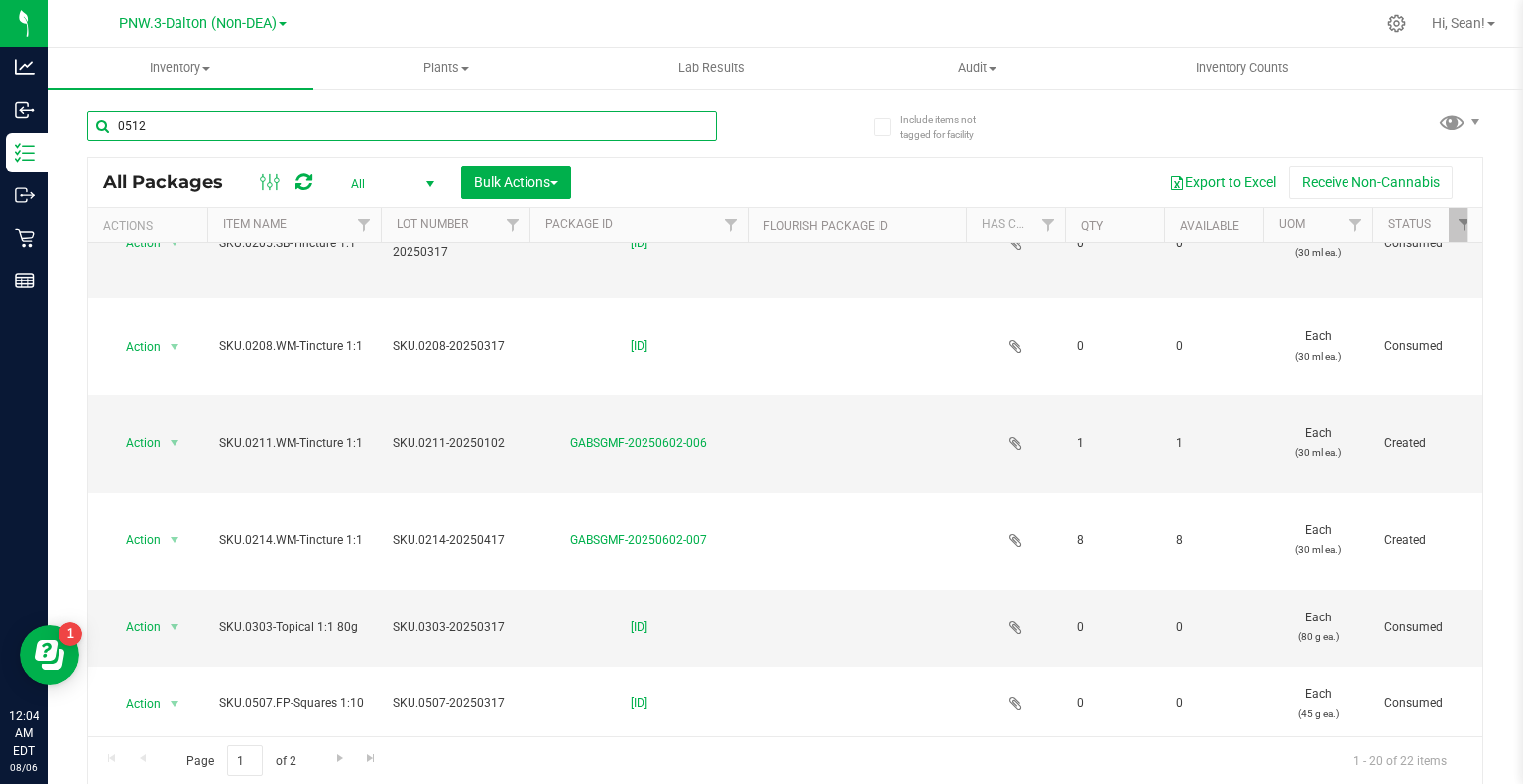 type on "0512" 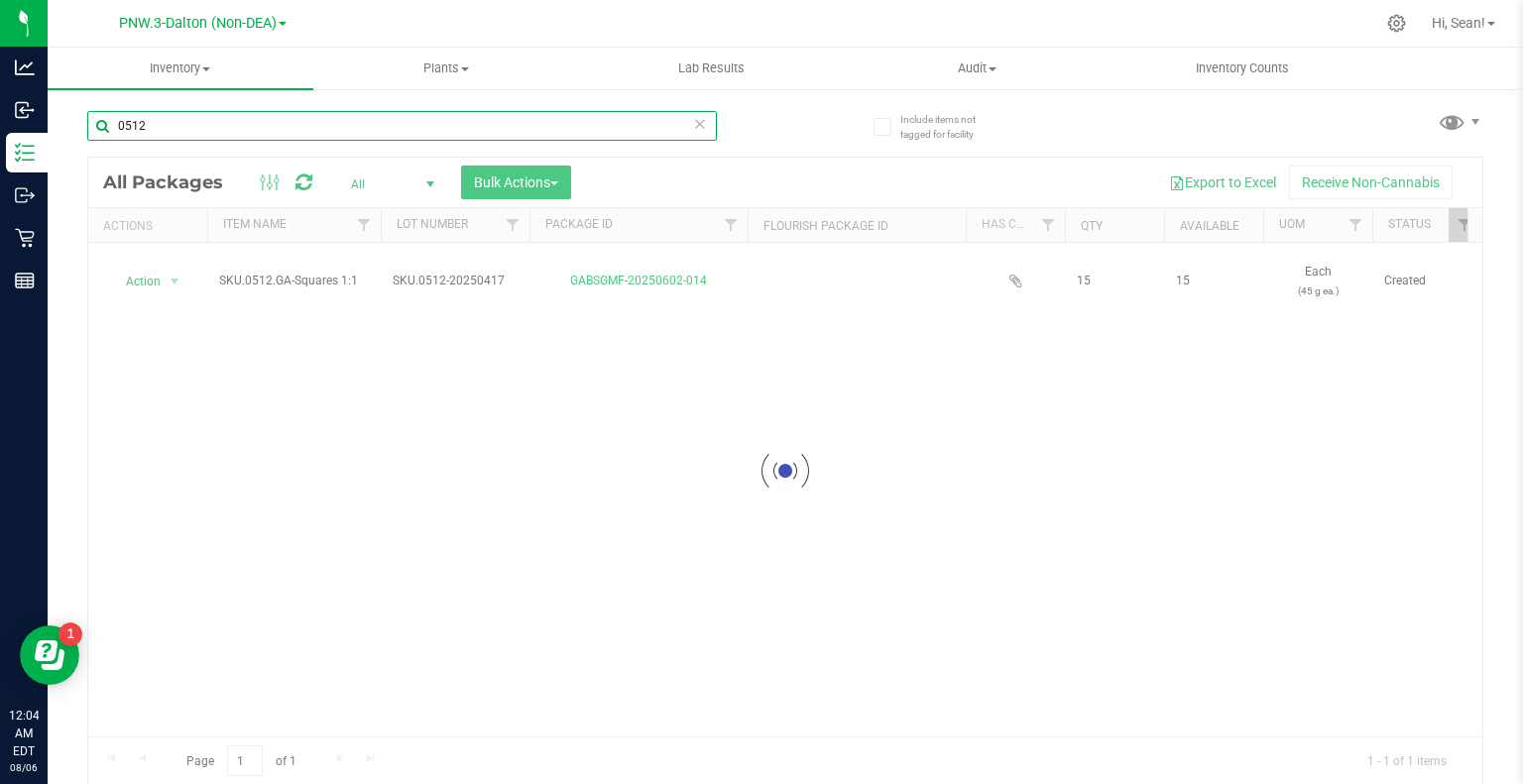 scroll, scrollTop: 0, scrollLeft: 0, axis: both 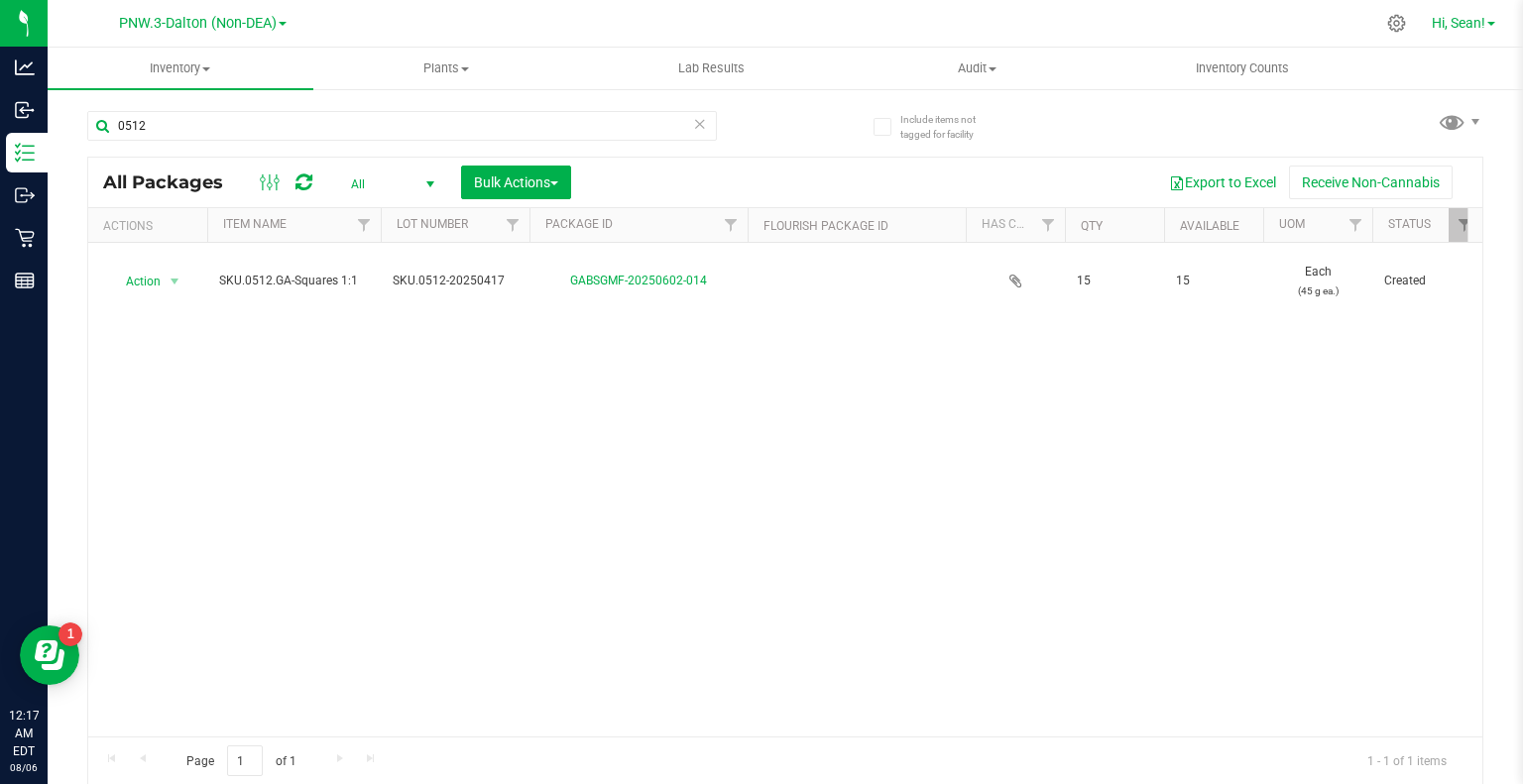 click on "Hi, Sean!" at bounding box center [1459, 23] 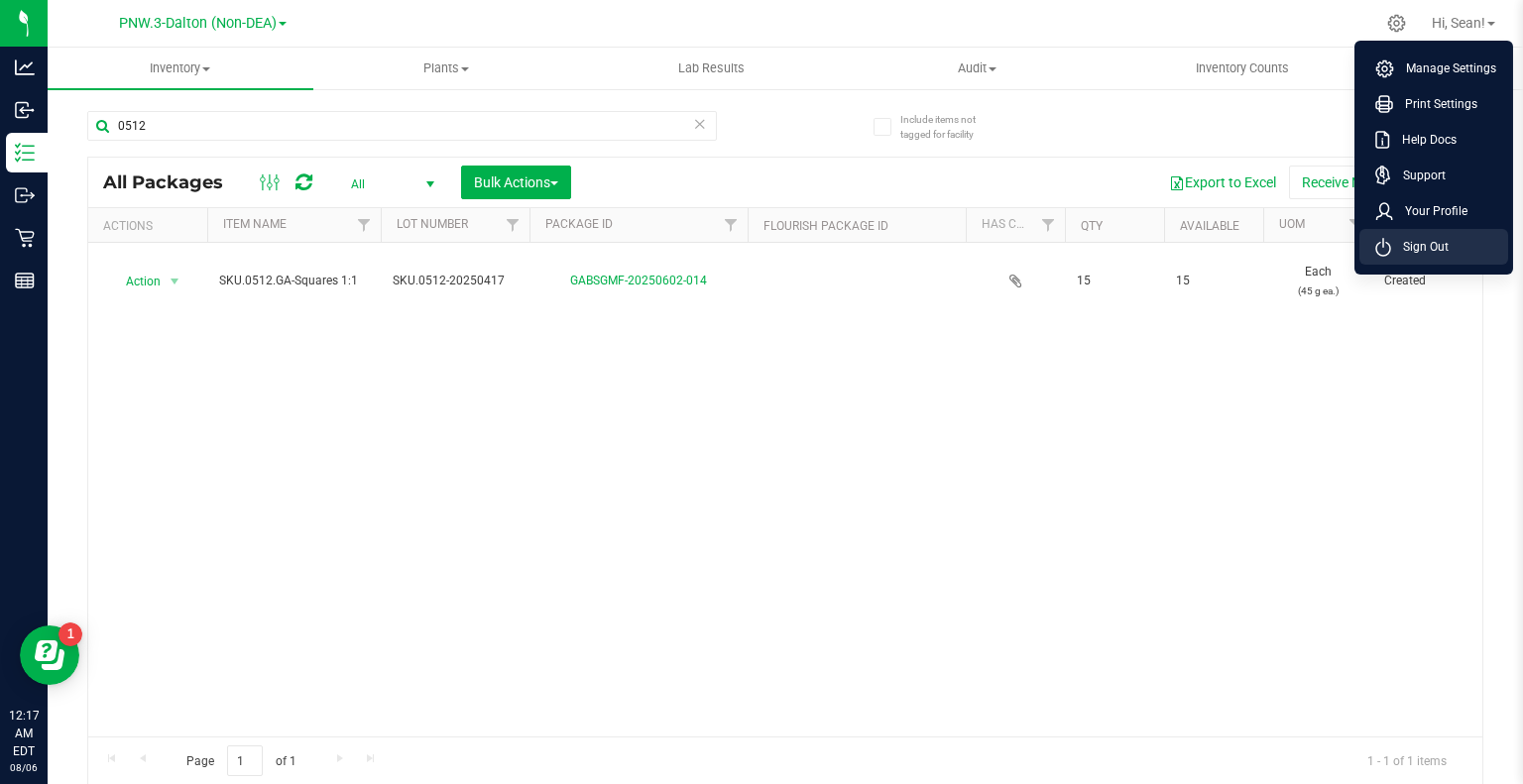 click on "Sign Out" at bounding box center [1420, 247] 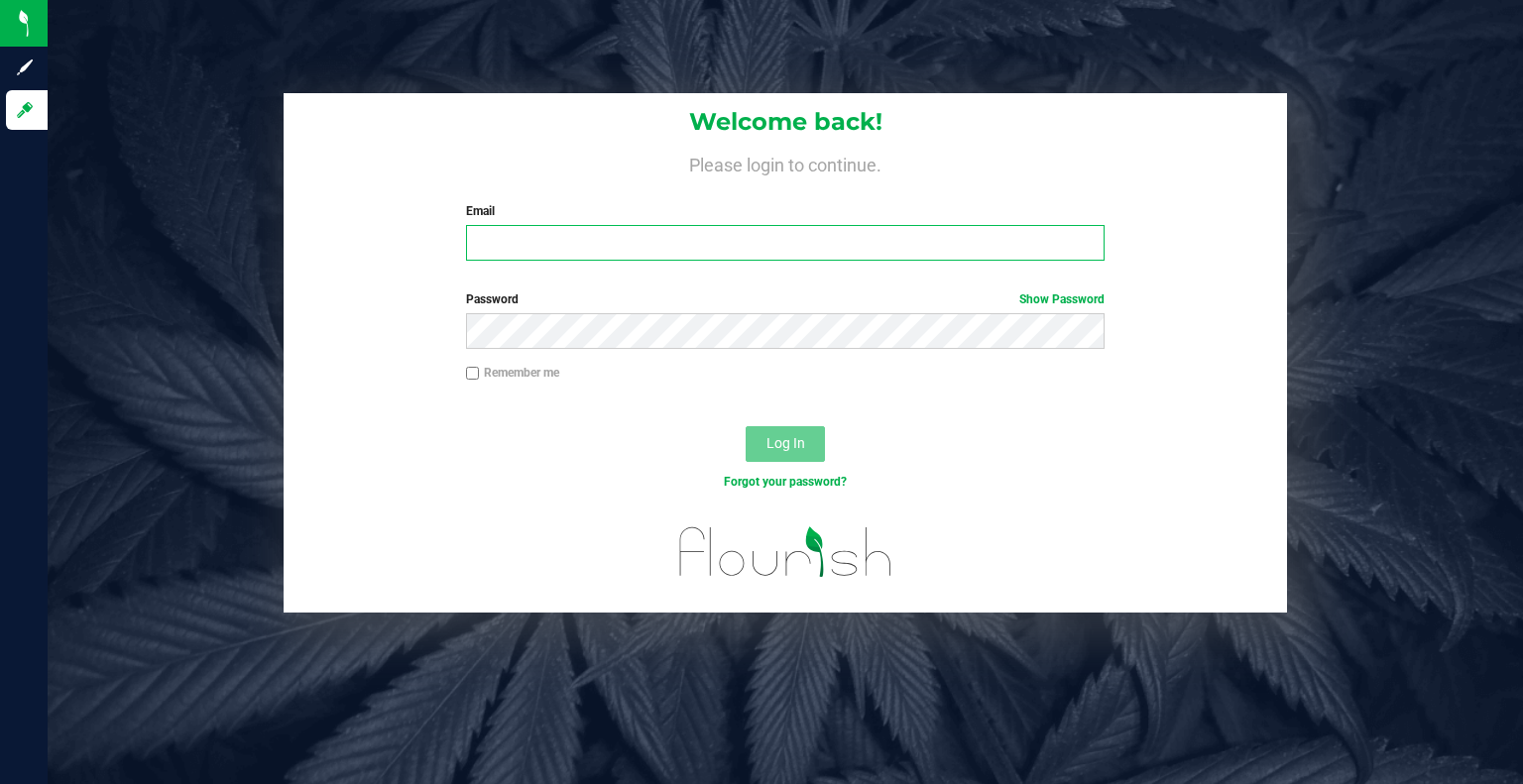 type on "[EMAIL]" 